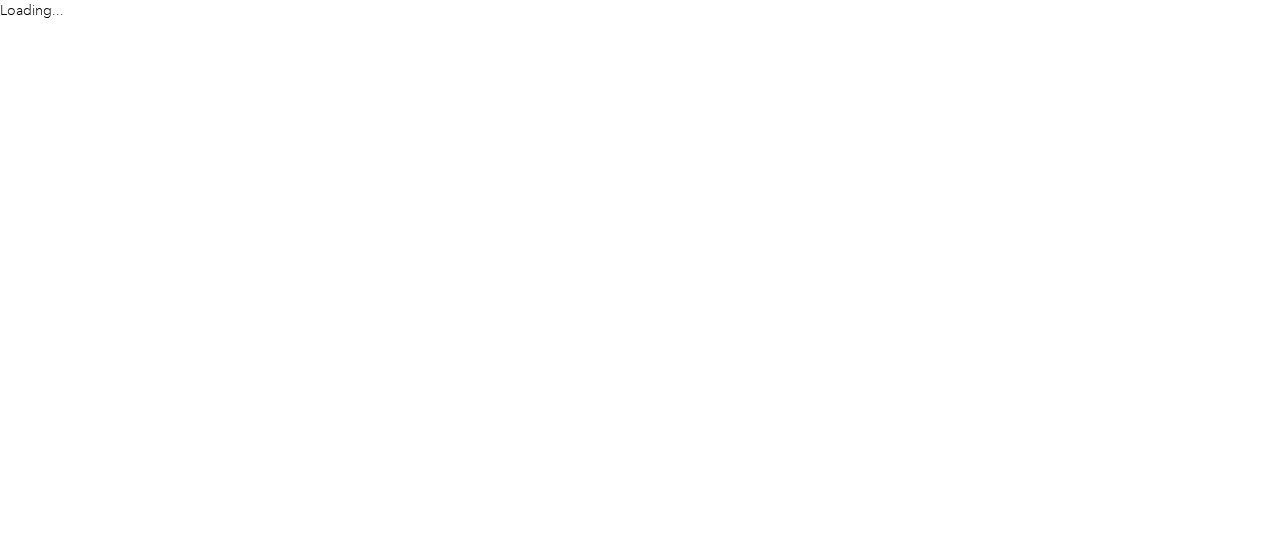 scroll, scrollTop: 0, scrollLeft: 0, axis: both 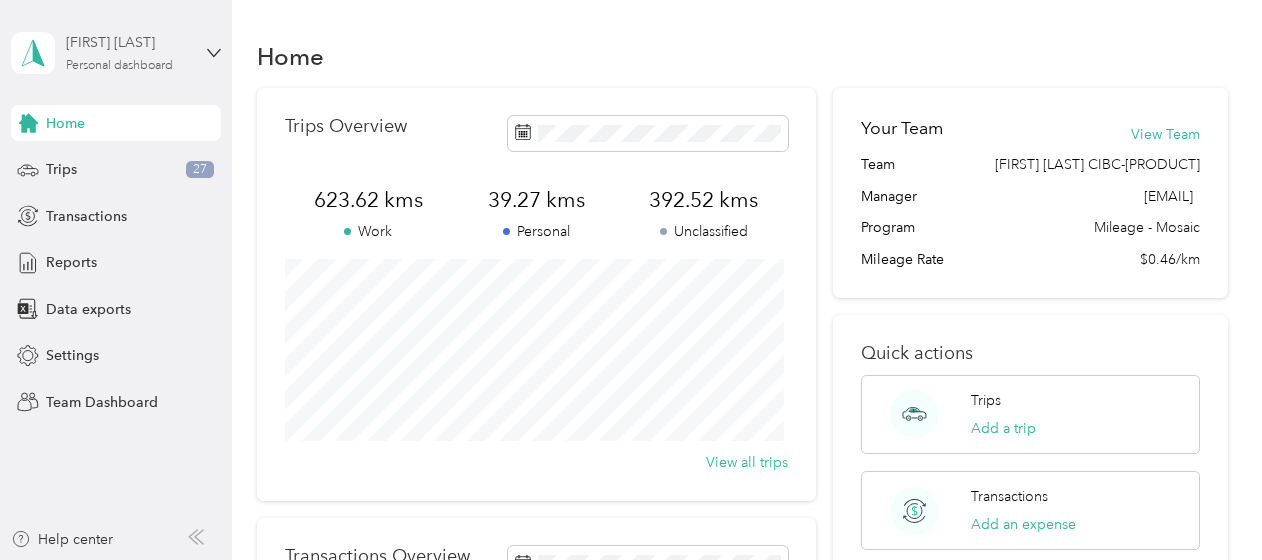click on "Personal dashboard" at bounding box center [119, 66] 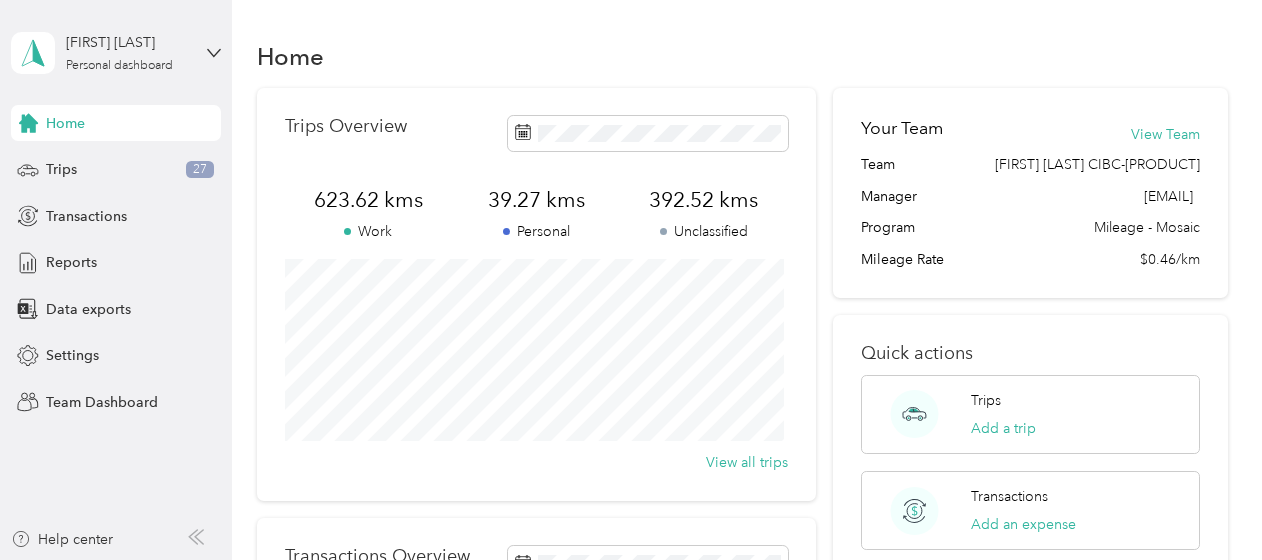 click on "[FIRST] [LAST] Personal dashboard" at bounding box center [116, 53] 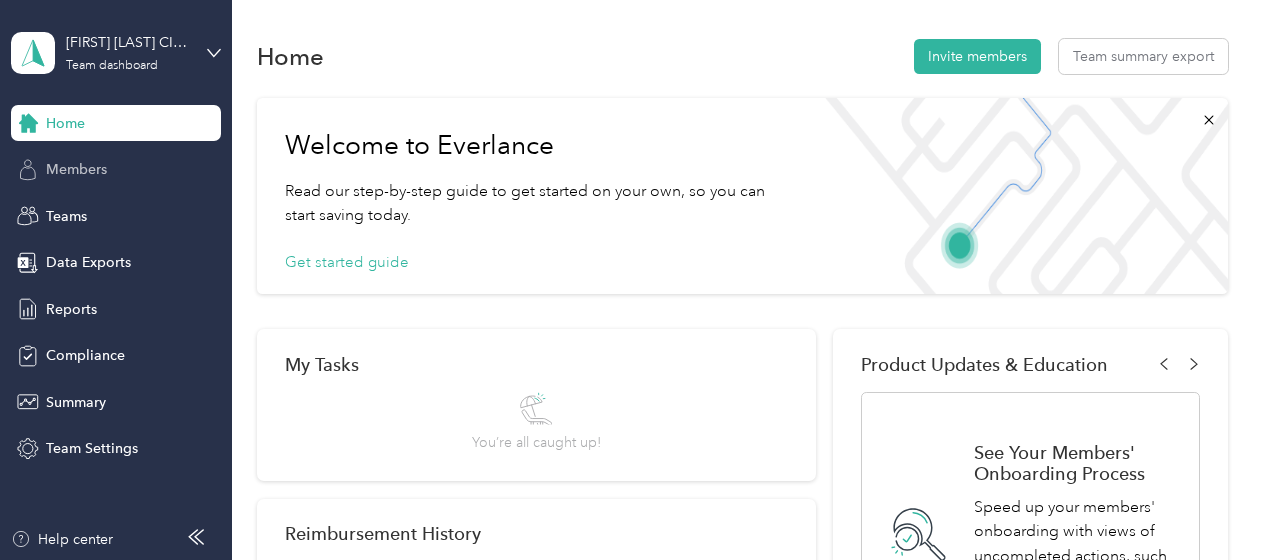 click on "Members" at bounding box center (116, 170) 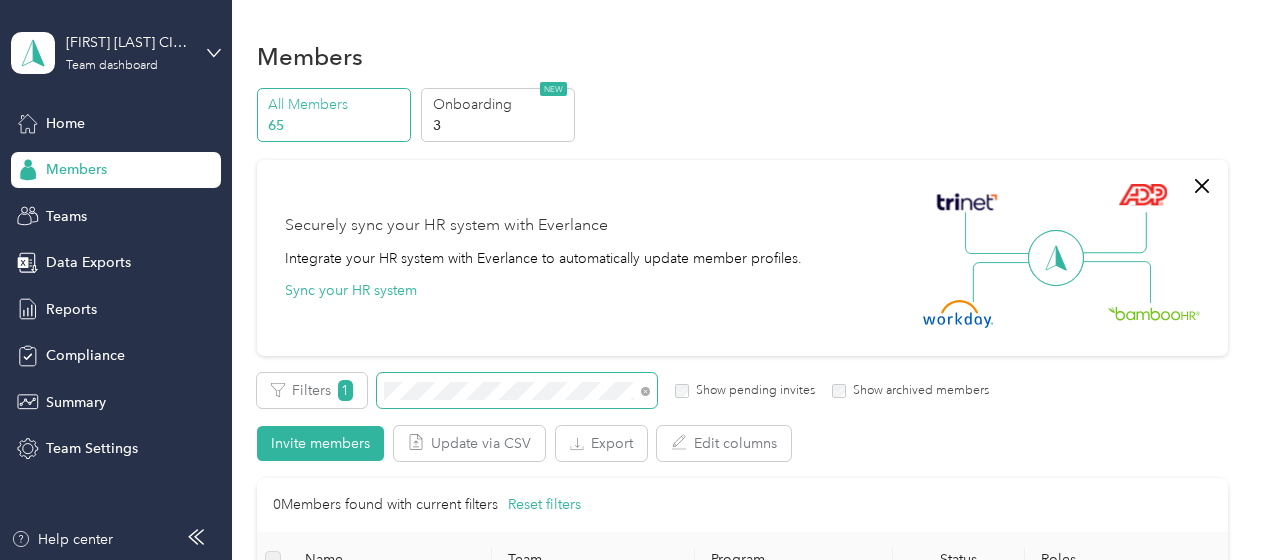 scroll, scrollTop: 127, scrollLeft: 0, axis: vertical 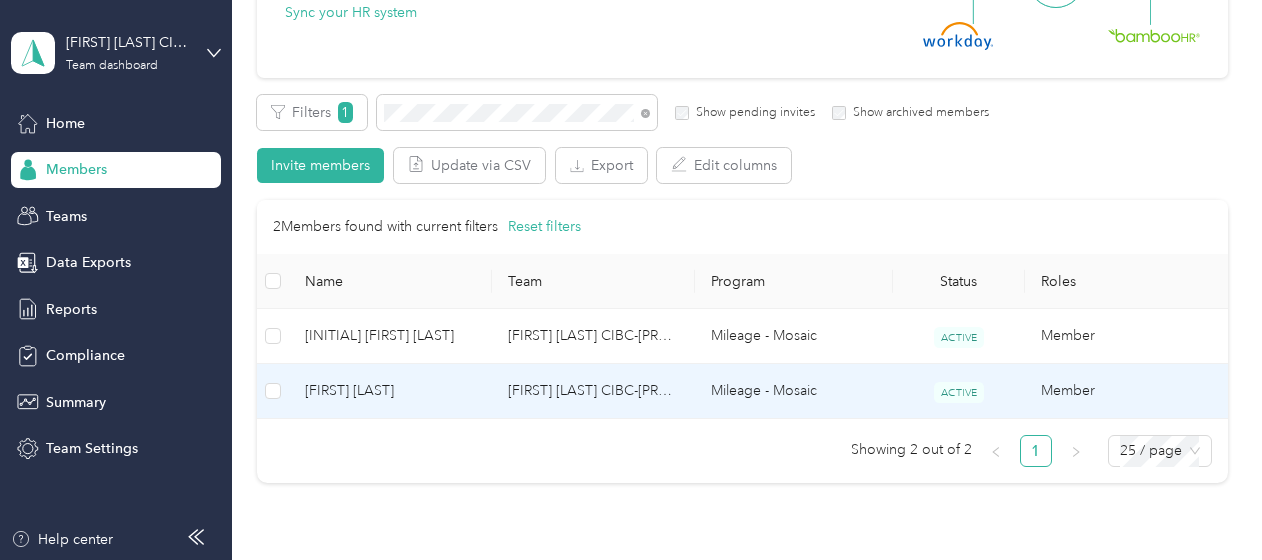 click on "[FIRST] [LAST]" at bounding box center (390, 391) 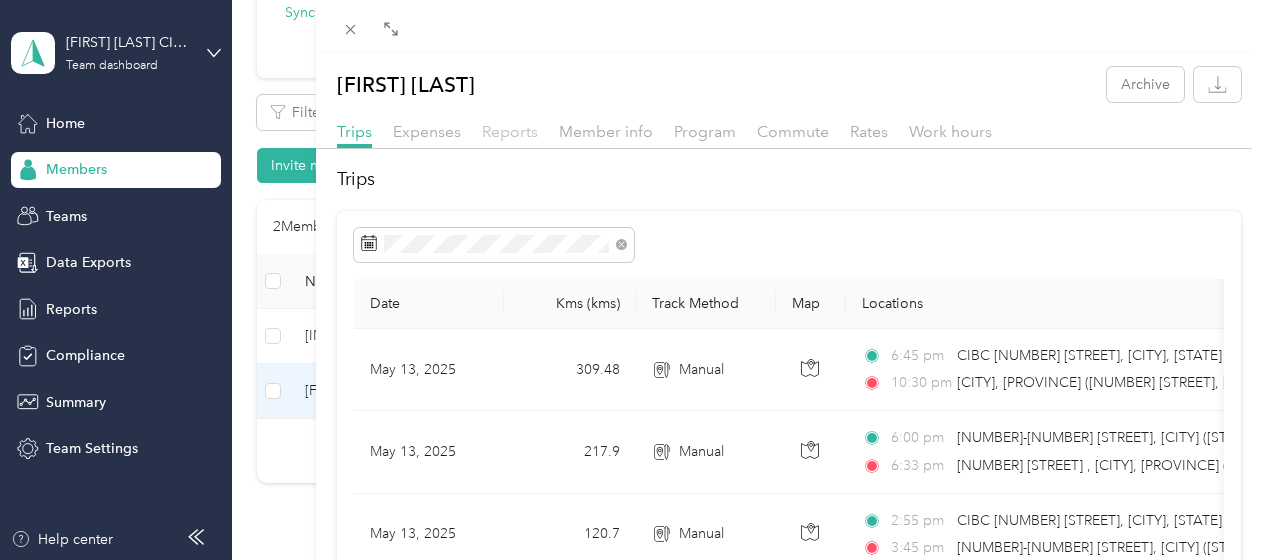 click on "Reports" at bounding box center [510, 131] 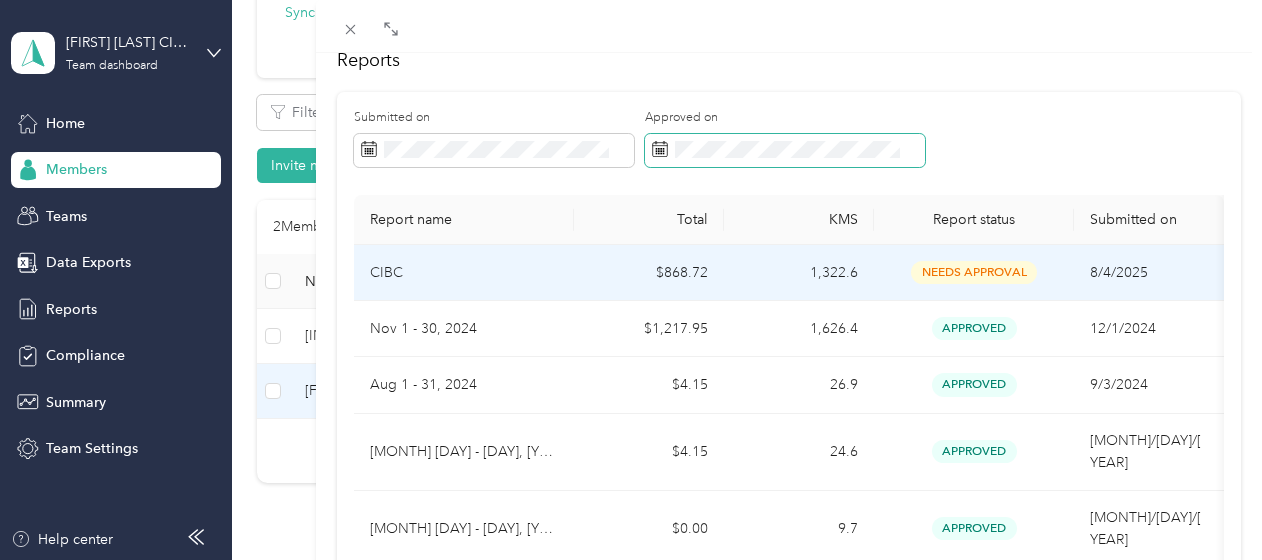 scroll, scrollTop: 0, scrollLeft: 0, axis: both 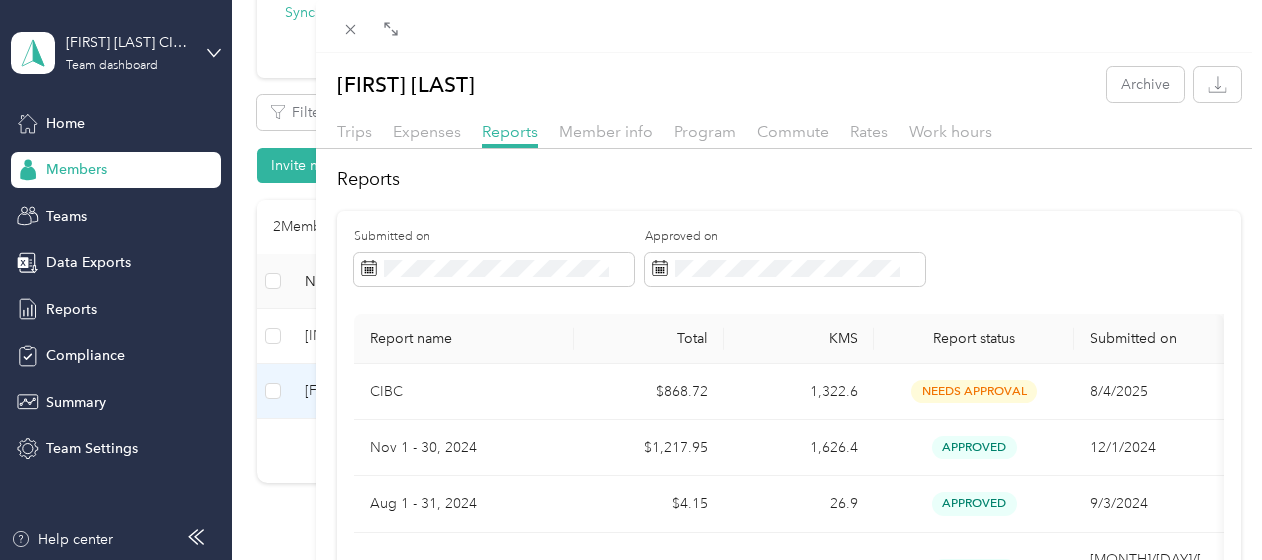 click on "[FIRST] [LAST] Archive Trips Expenses Reports Member info Program Commute Rates Work hours Reports Submitted on   Approved on   Report name Total KMS Report status Submitted on           [BANK] $[AMOUNT] [NUMBER].[NUMBER] needs approval [MONTH]/[DAY]/[YEAR] [MONTH] [DAY] - [DAY], [YEAR] $[AMOUNT] [NUMBER].[NUMBER] approved [MONTH]/[DAY]/[YEAR] [MONTH] [DAY] - [DAY], [YEAR] $[AMOUNT] [NUMBER].[NUMBER] approved [MONTH]/[DAY]/[YEAR] [MONTH] [DAY] - [DAY], [YEAR] $[AMOUNT] [NUMBER].[NUMBER] approved [MONTH]/[DAY]/[YEAR] [MONTH] [DAY] - [DAY], [YEAR] $[AMOUNT] [NUMBER].[NUMBER] approved [MONTH]/[DAY]/[YEAR] [MONTH] [DAY] - [DAY], [YEAR] $[AMOUNT] [NUMBER].[NUMBER] approved [MONTH]/[DAY]/[YEAR] Showing 6 out of 6 1 25 / page" at bounding box center (631, 280) 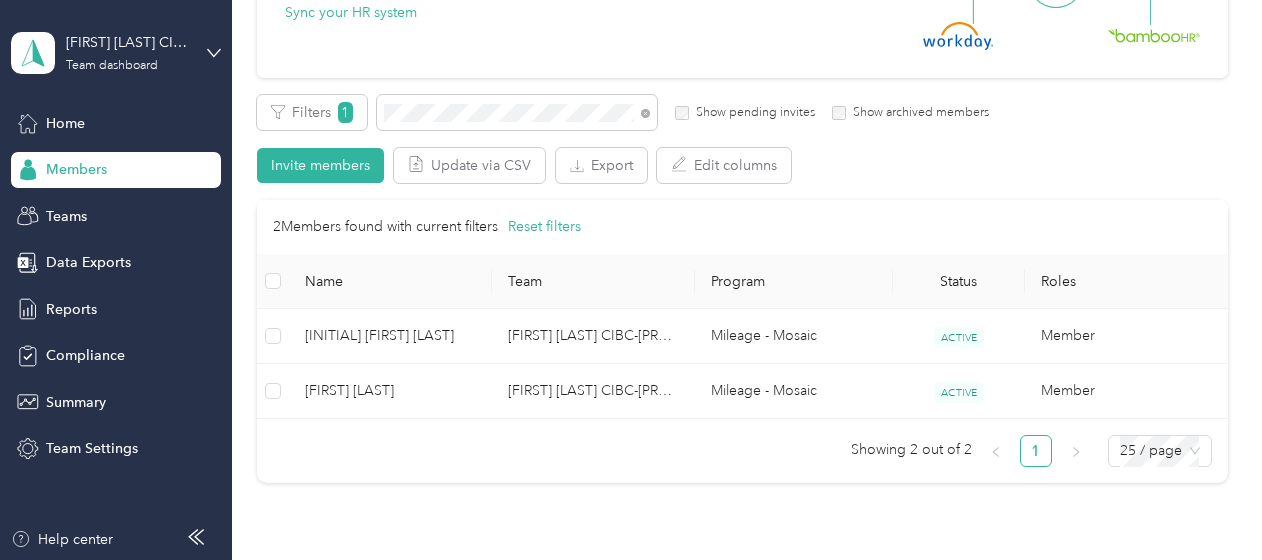 click on "Reports" at bounding box center [71, 309] 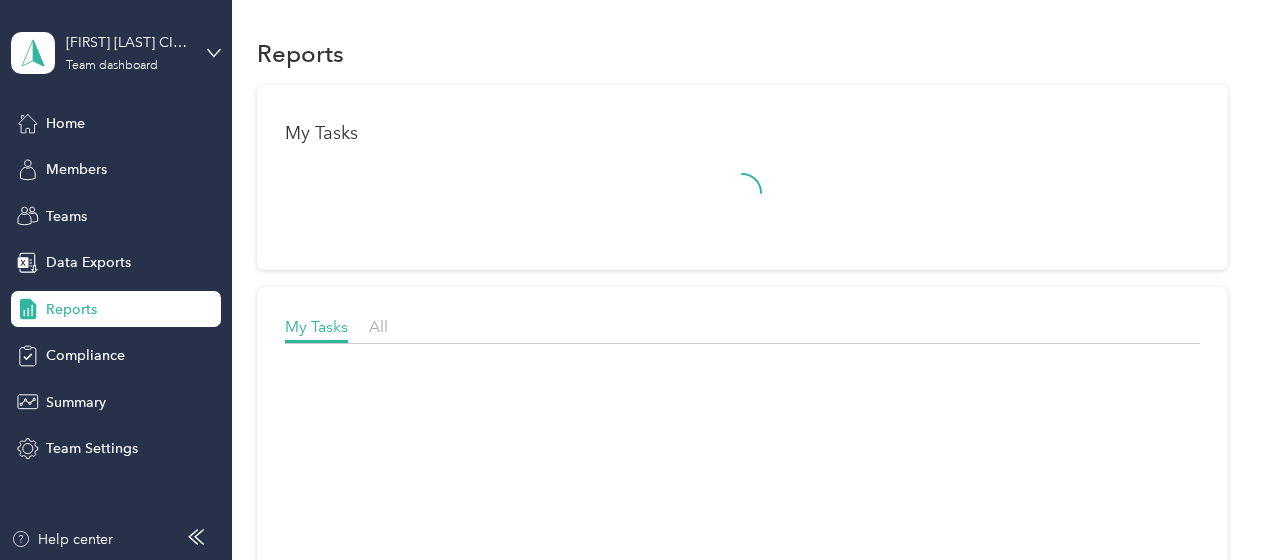 scroll, scrollTop: 278, scrollLeft: 0, axis: vertical 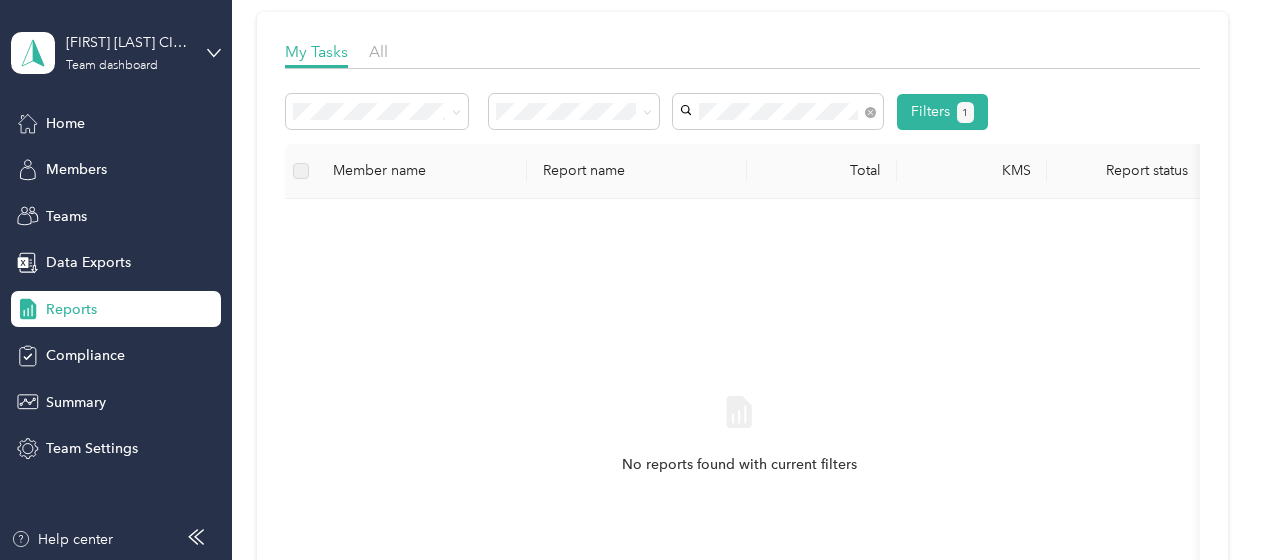 click on "[FIRST] [LAST] CIBC-[TEAM] dashboard Home Members Teams Data Exports Reports Compliance Summary Team Settings   Help center Reports My Tasks 0 Needs my approval See reports   0 Needs my payment See reports My Tasks All Filters 1 Member name Report name Total KMS Report status Submitted on Program Approvers                   No reports found with current filters All Needs my approval Needs my payment Approved  by me Rejected by me Paid by me B  [FIRST] [LAST] [FIRST] [LAST]" at bounding box center [626, 280] 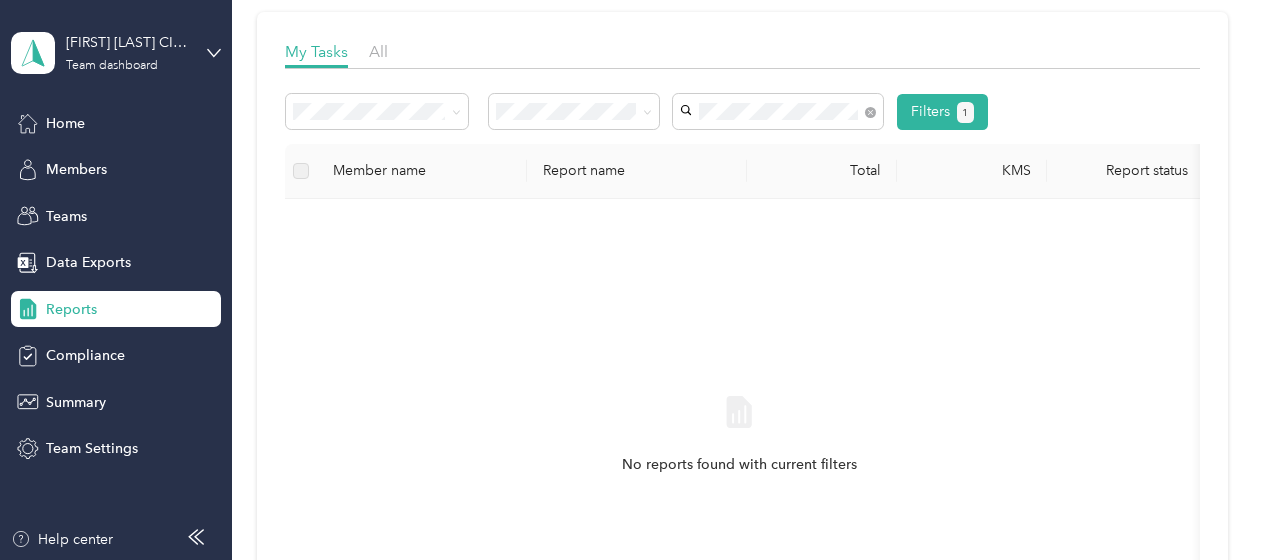 click on "[FIRST] [LAST]" at bounding box center (778, 182) 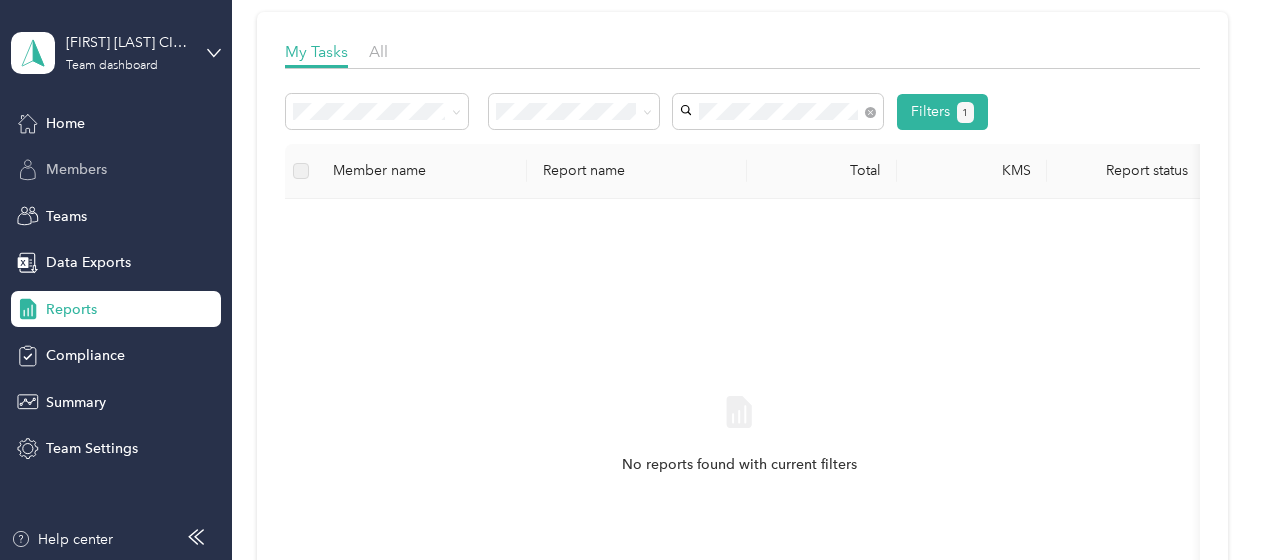 click on "Members" at bounding box center [76, 169] 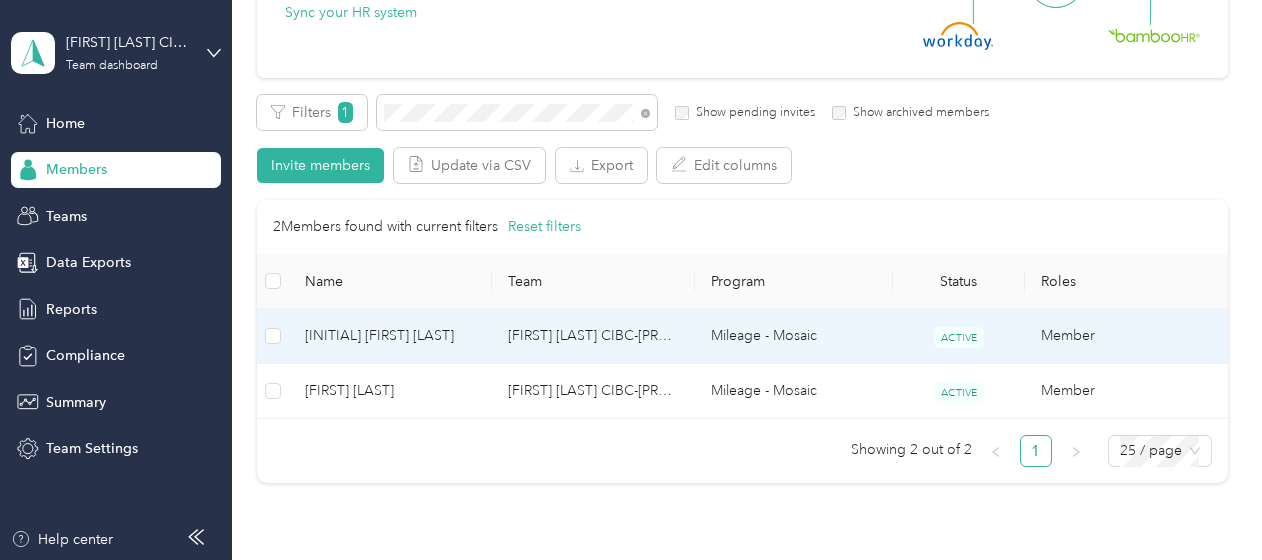 click on "[FIRST] [LAST] CIBC-[PRODUCT]" at bounding box center [593, 336] 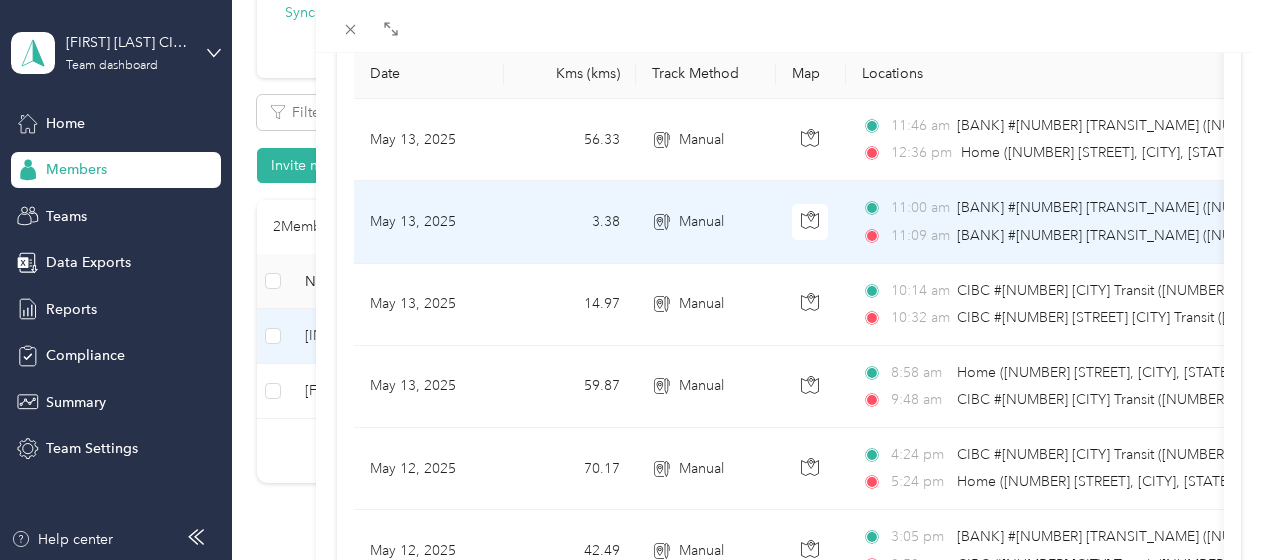scroll, scrollTop: 233, scrollLeft: 0, axis: vertical 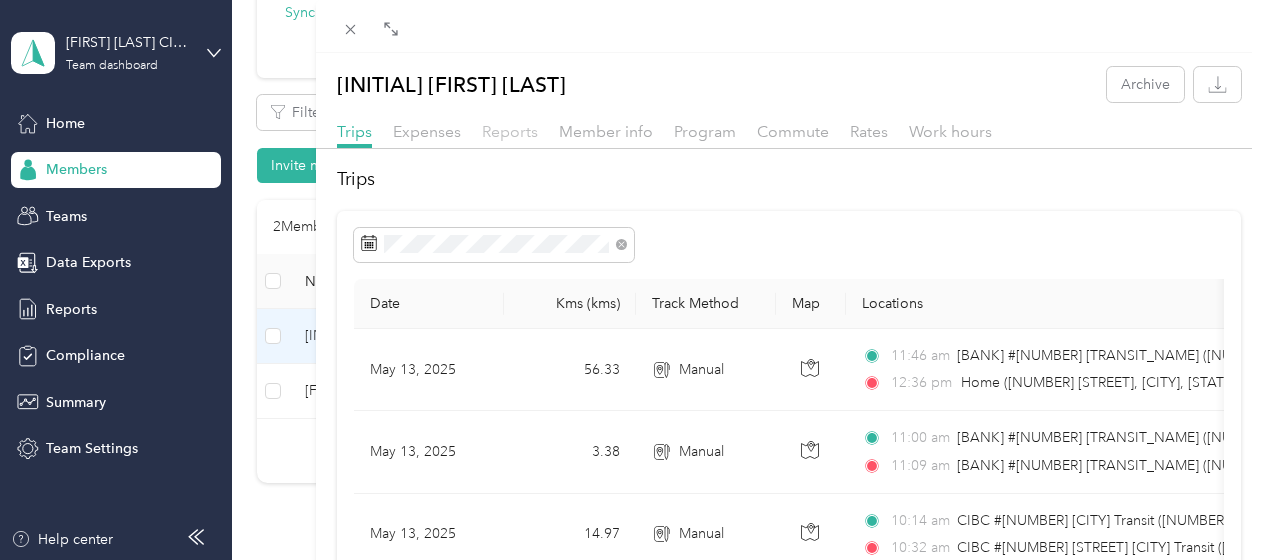 click on "Reports" at bounding box center [510, 131] 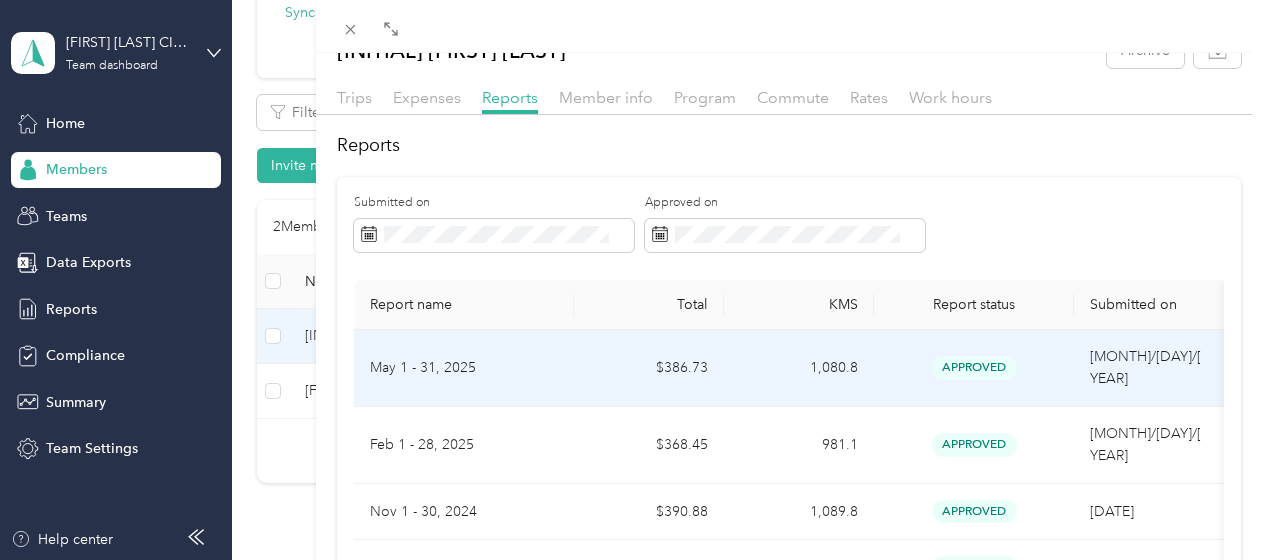 scroll, scrollTop: 0, scrollLeft: 0, axis: both 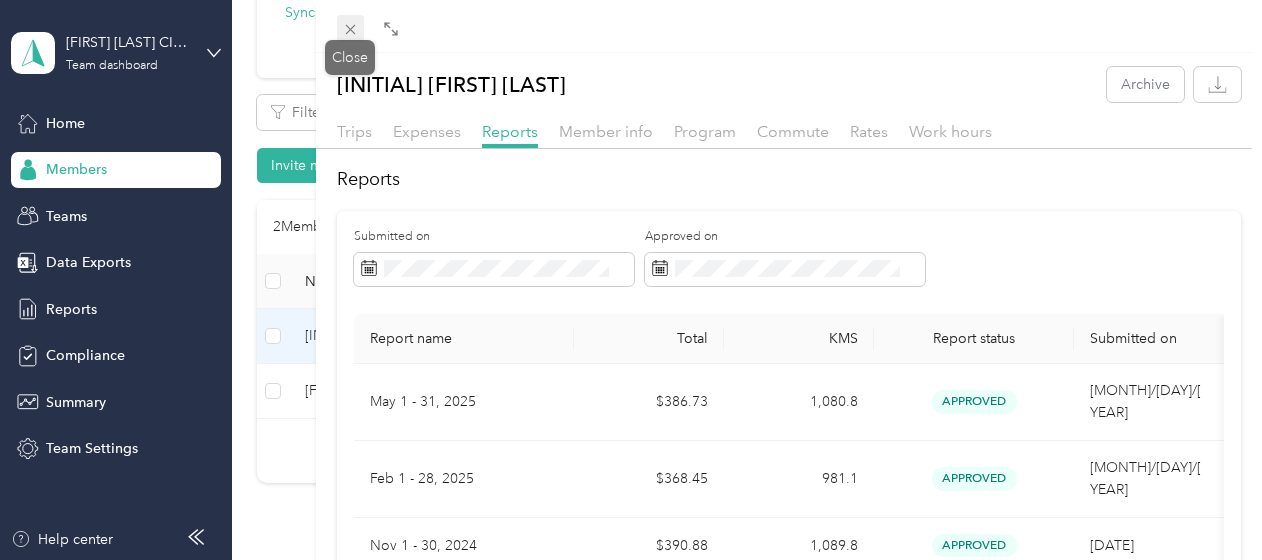 click 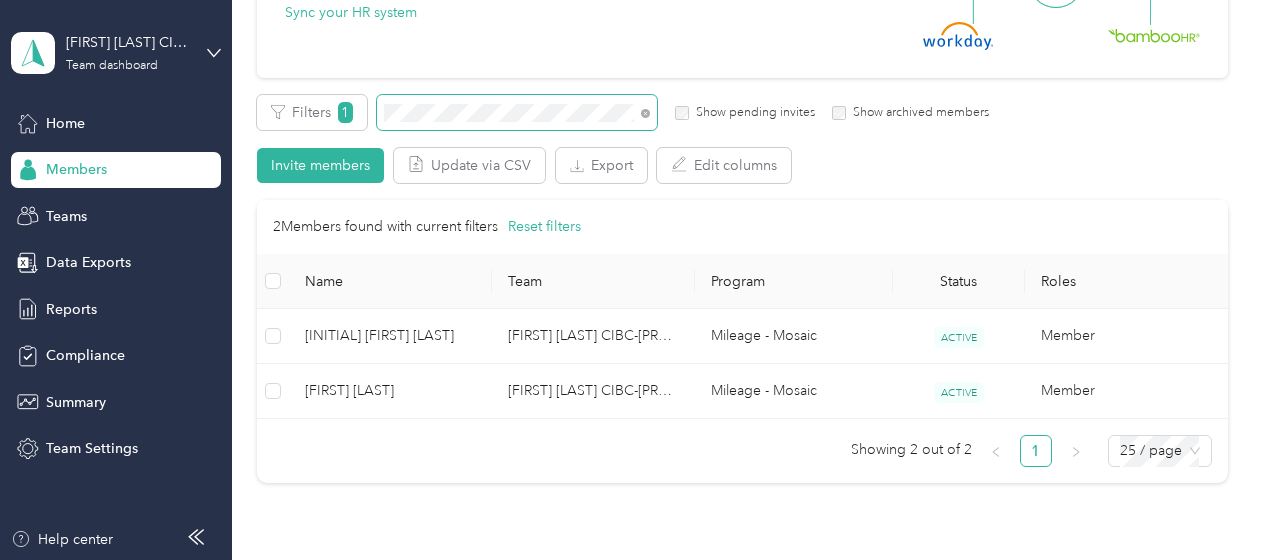 click at bounding box center (517, 112) 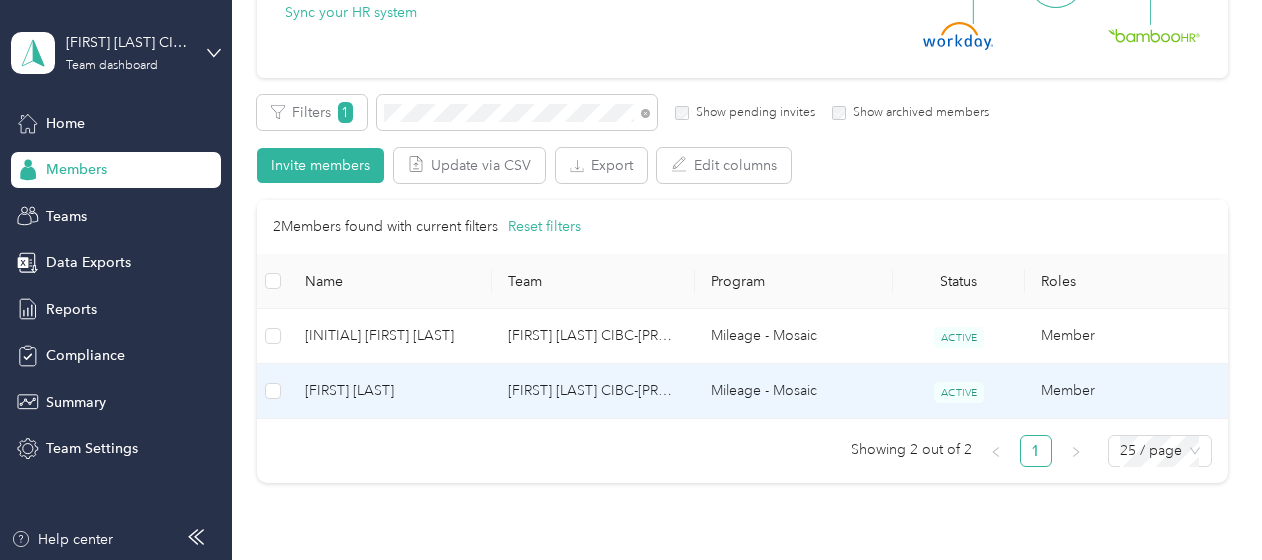 click on "[FIRST] [LAST]" at bounding box center [390, 391] 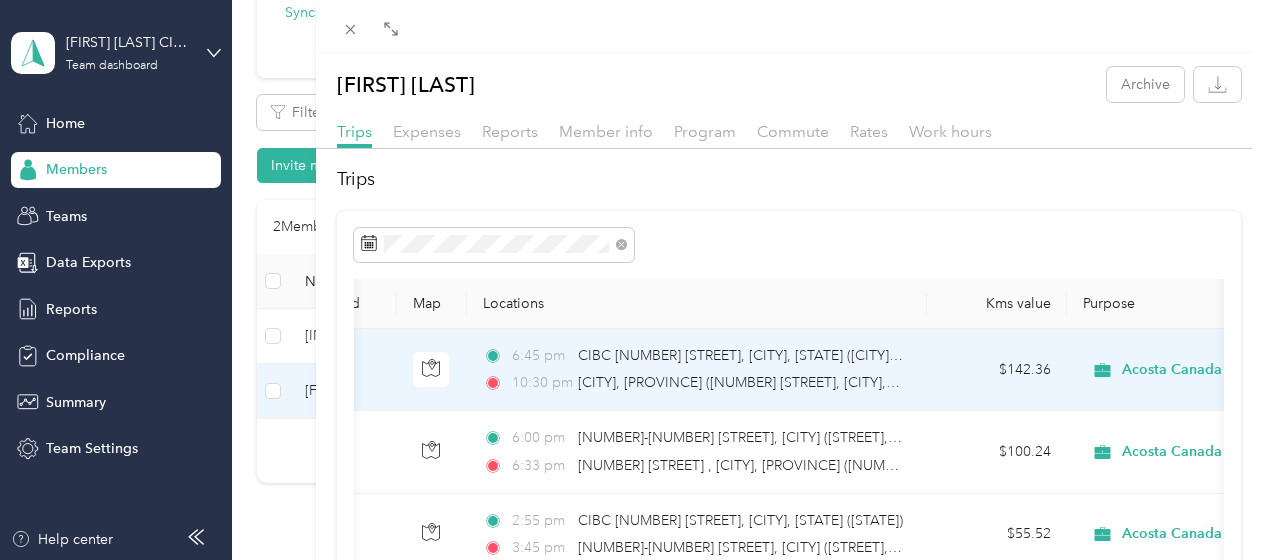 scroll, scrollTop: 0, scrollLeft: 380, axis: horizontal 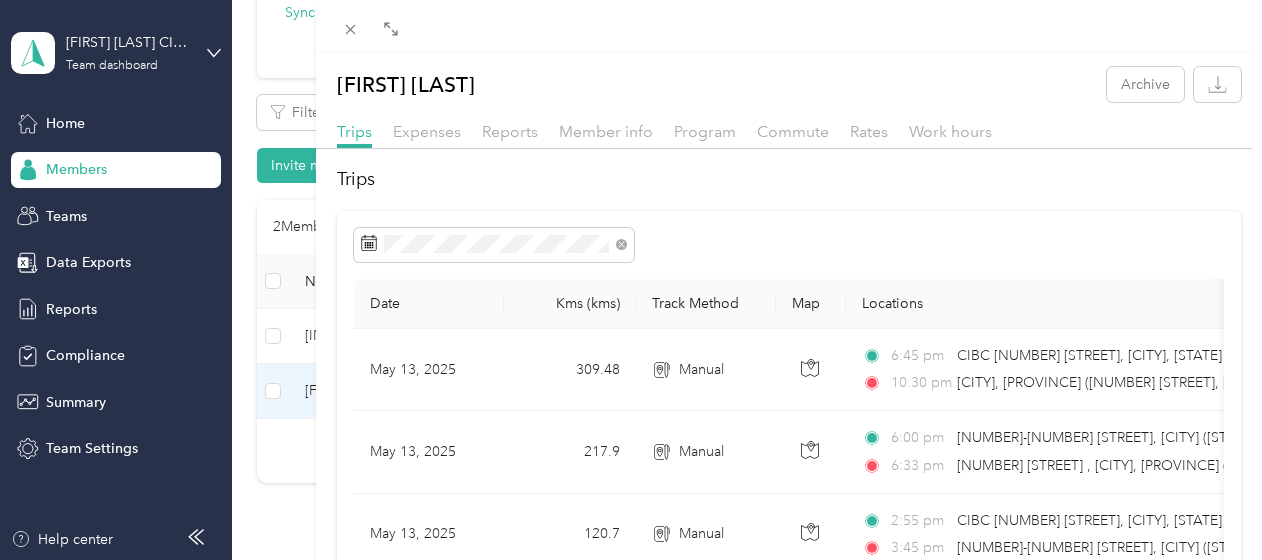 click on "Reports" at bounding box center [510, 132] 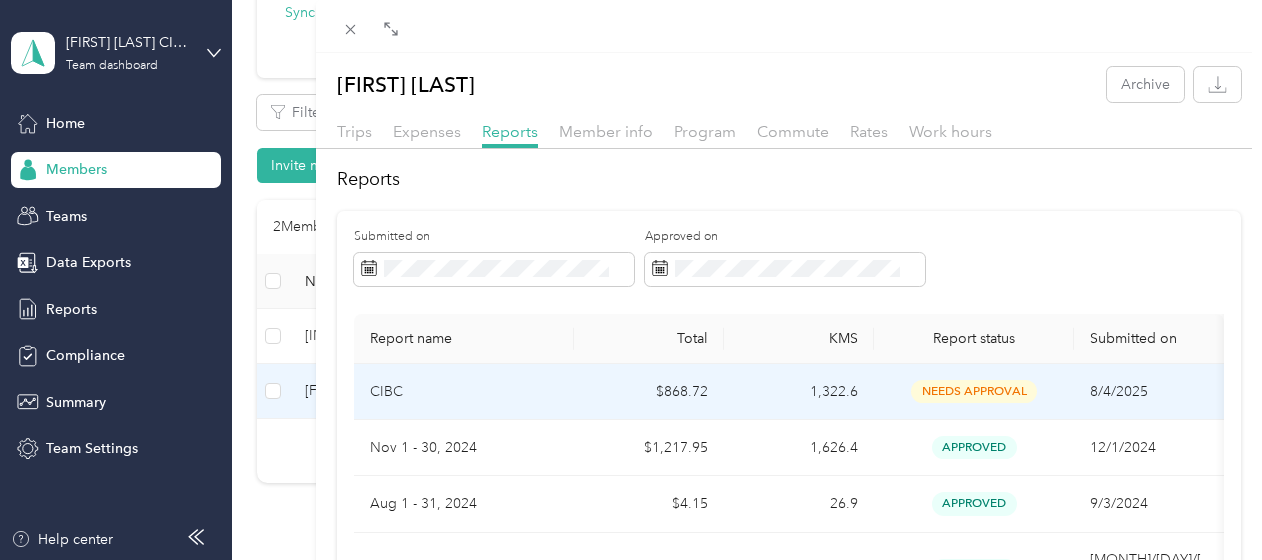 click on "1,322.6" at bounding box center (799, 392) 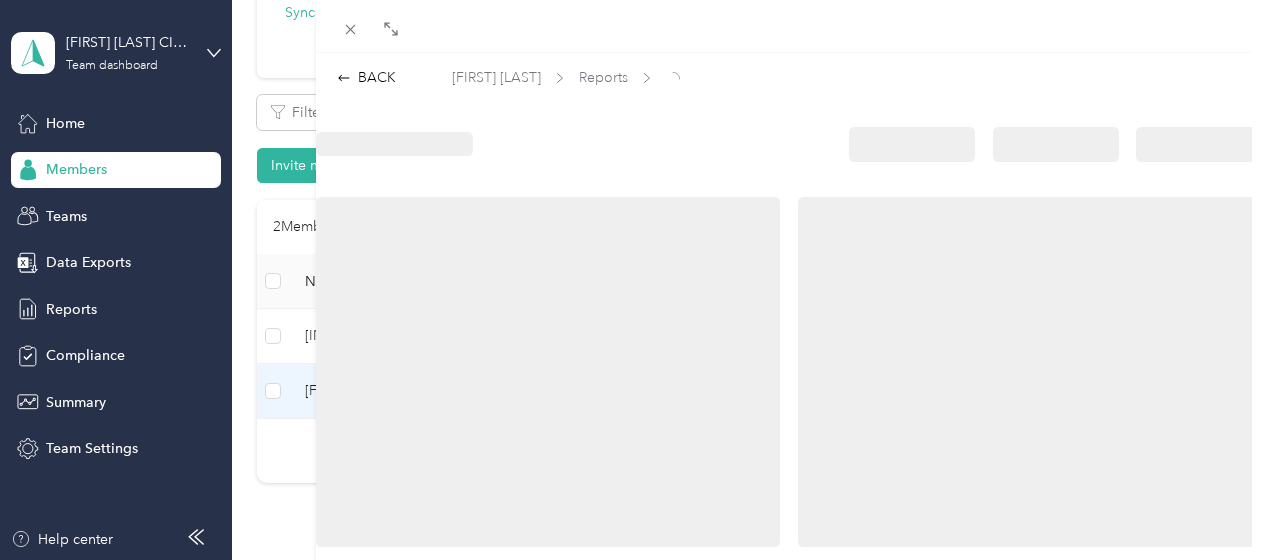 click at bounding box center [548, 372] 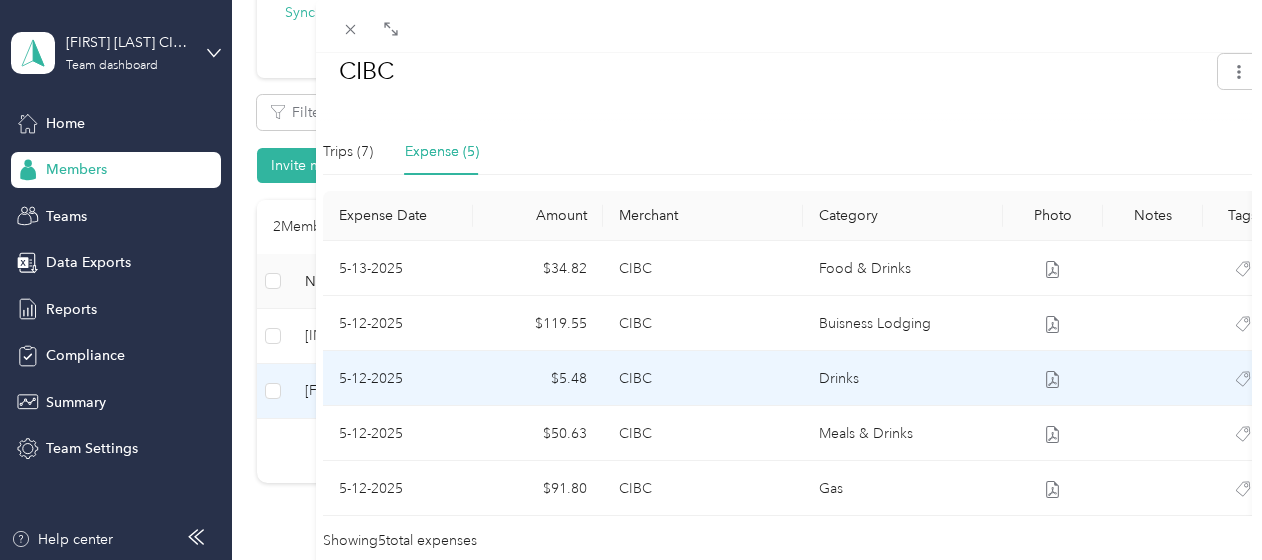 scroll, scrollTop: 577, scrollLeft: 0, axis: vertical 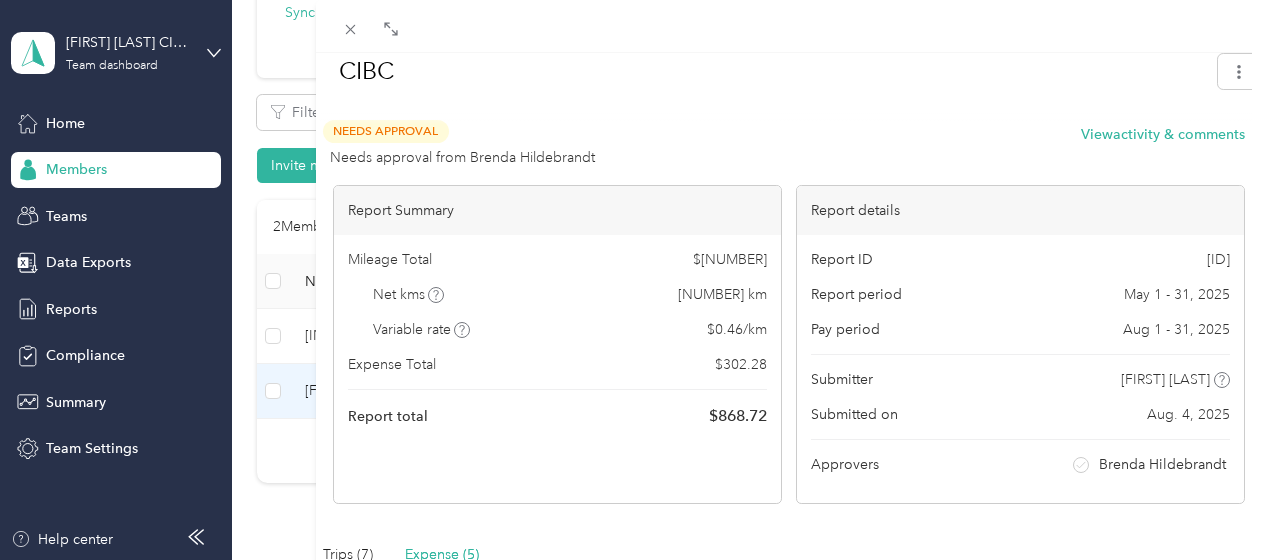 click on "Mileage Total $ [AMOUNT] Net kms   [NUMBER]   km Variable rate   $ [RATE] / km Expense Total $ [AMOUNT] Report total $ [AMOUNT]" at bounding box center (557, 338) 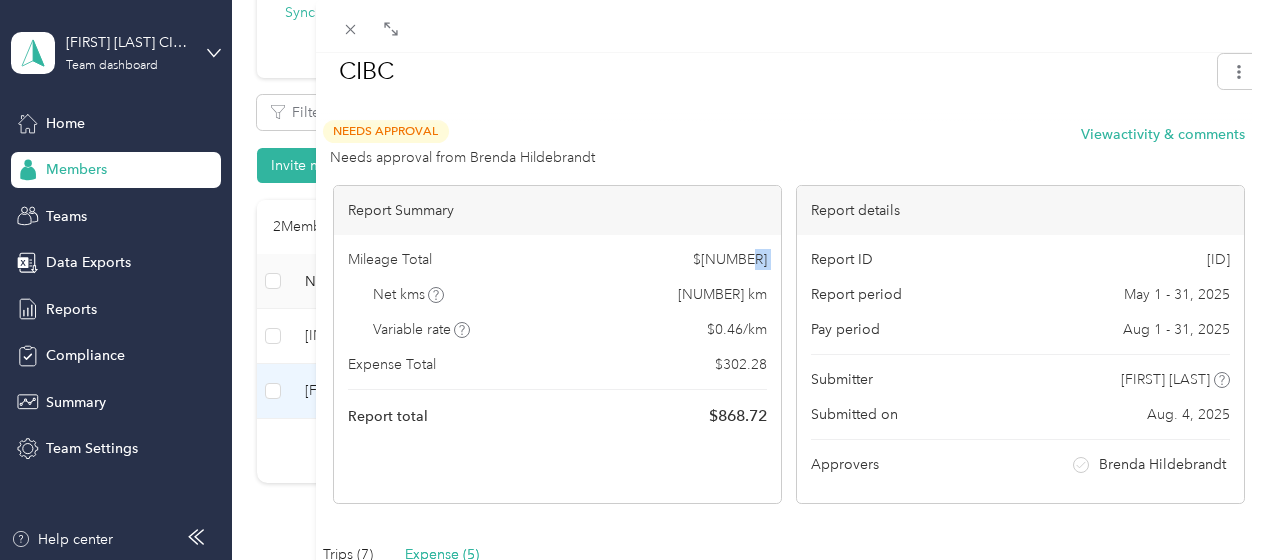 click on "Mileage Total $ [AMOUNT] Net kms   [NUMBER]   km Variable rate   $ [RATE] / km Expense Total $ [AMOUNT] Report total $ [AMOUNT]" at bounding box center (557, 338) 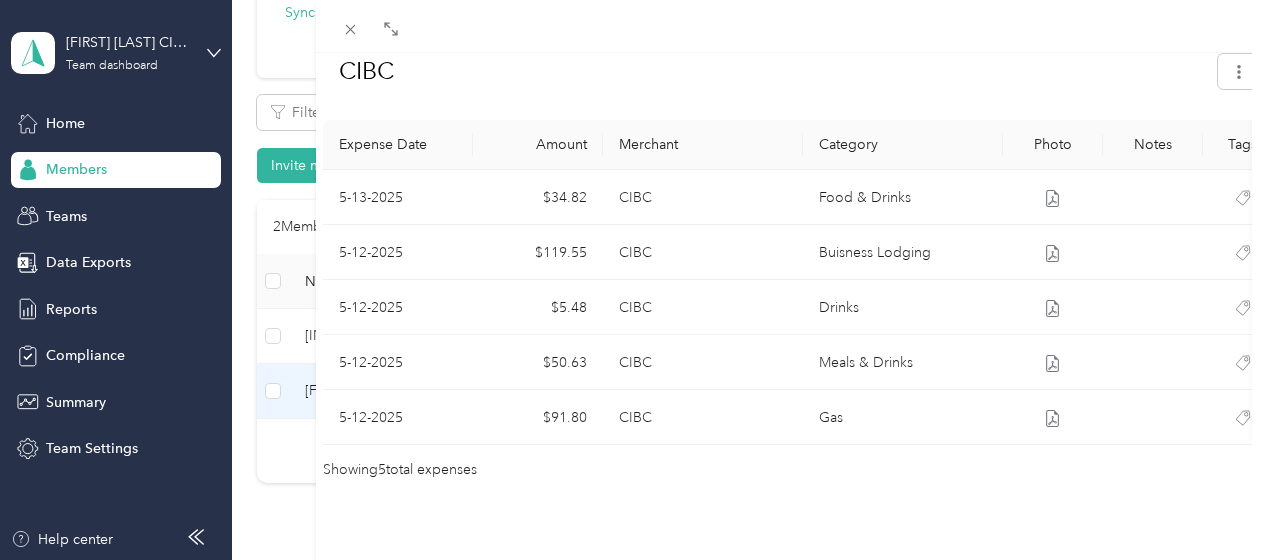scroll, scrollTop: 541, scrollLeft: 0, axis: vertical 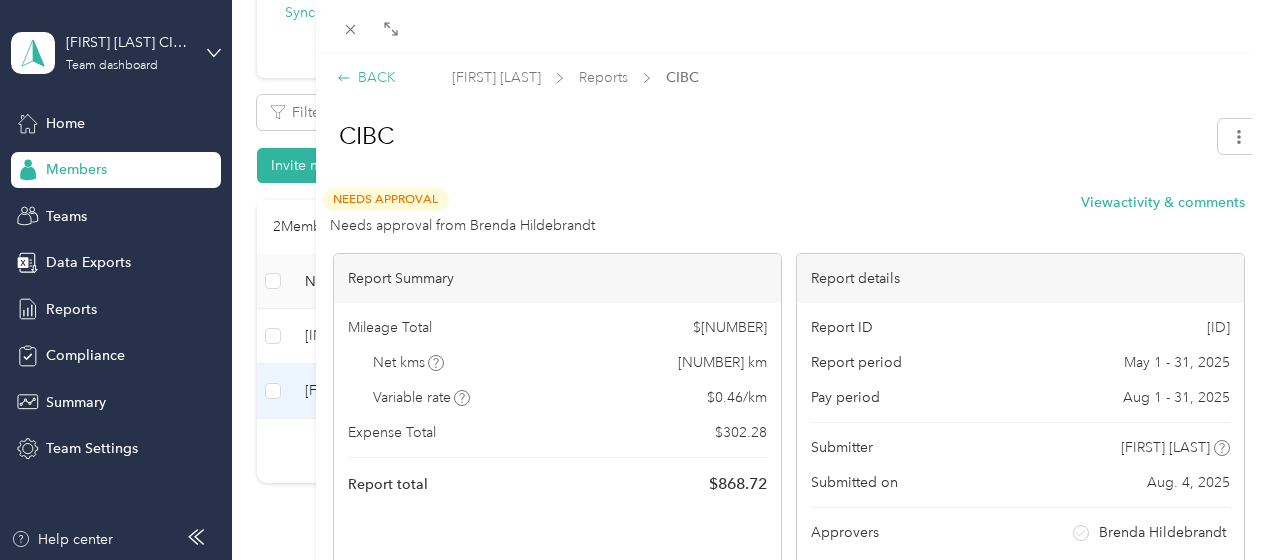click on "BACK" at bounding box center (366, 77) 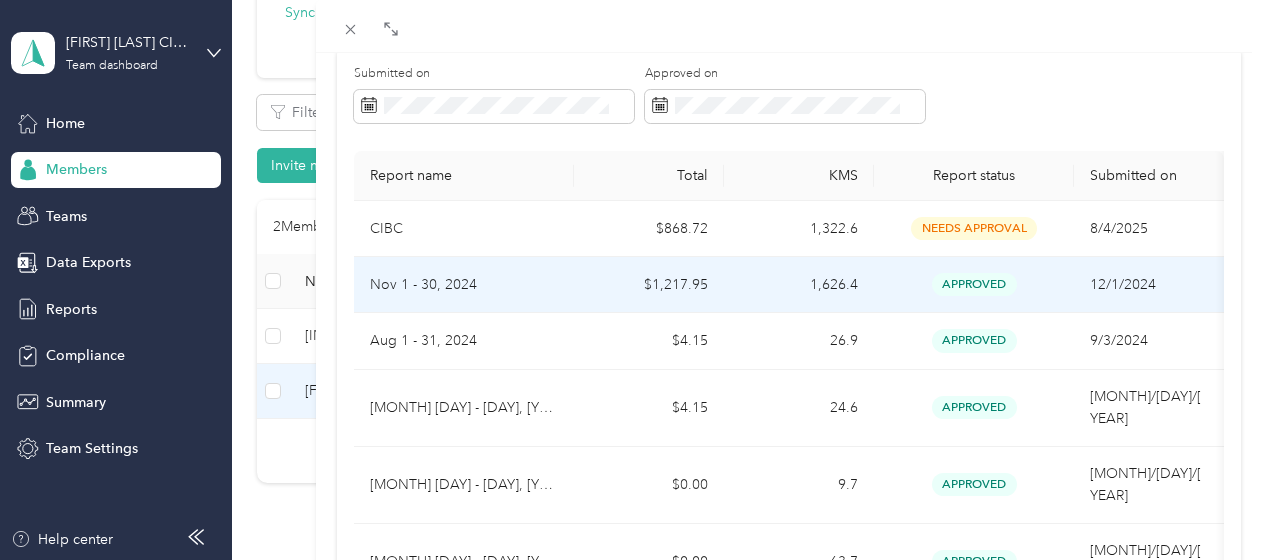 scroll, scrollTop: 98, scrollLeft: 0, axis: vertical 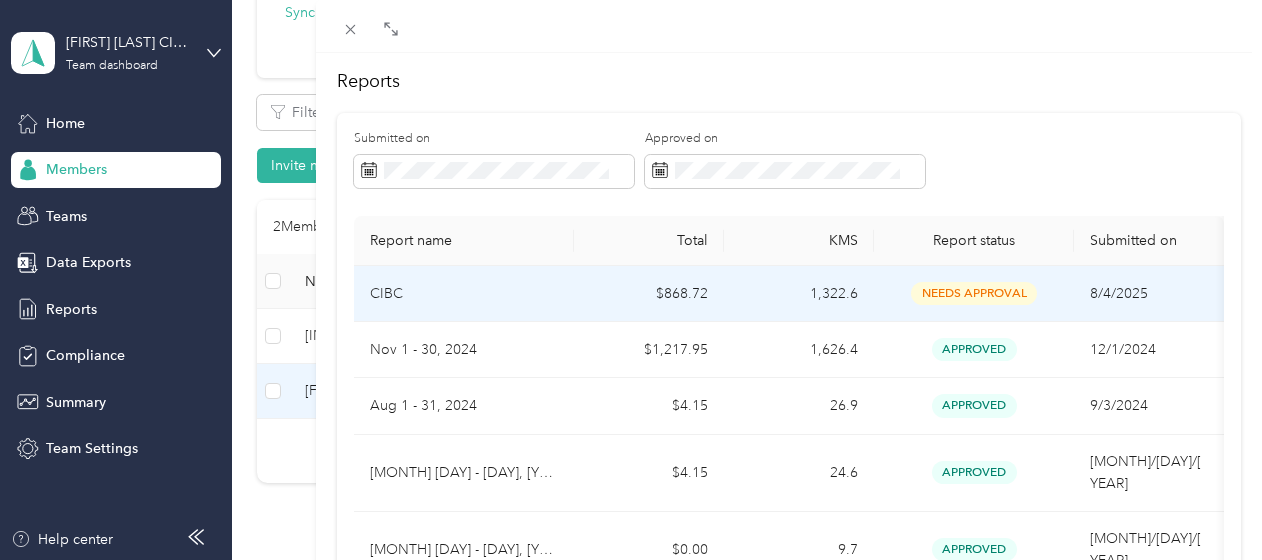 click on "$868.72" at bounding box center (649, 294) 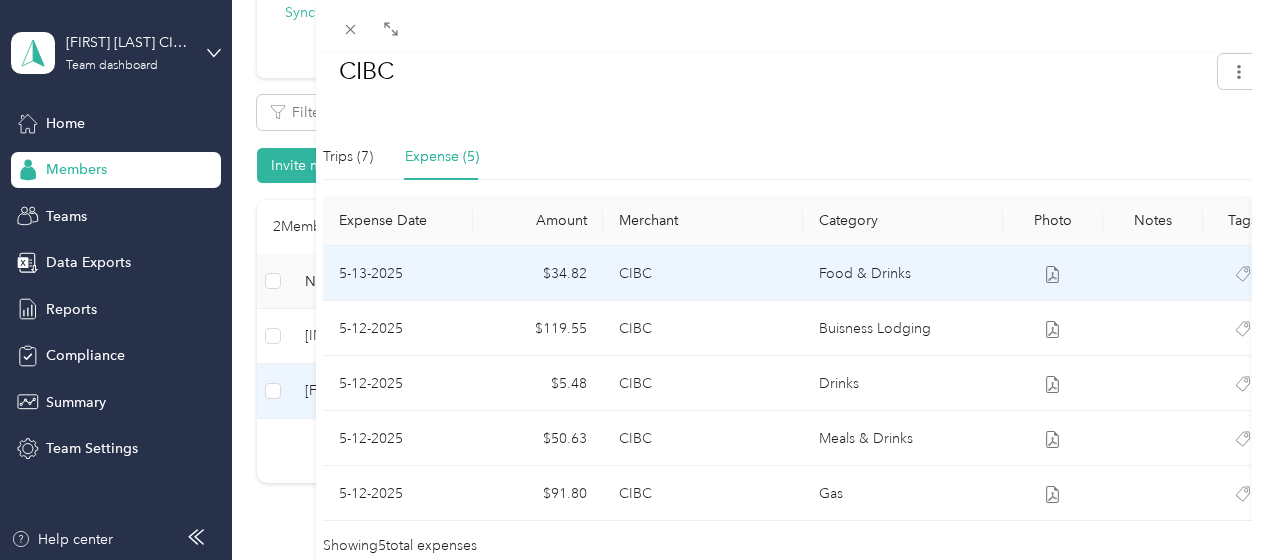 scroll, scrollTop: 467, scrollLeft: 0, axis: vertical 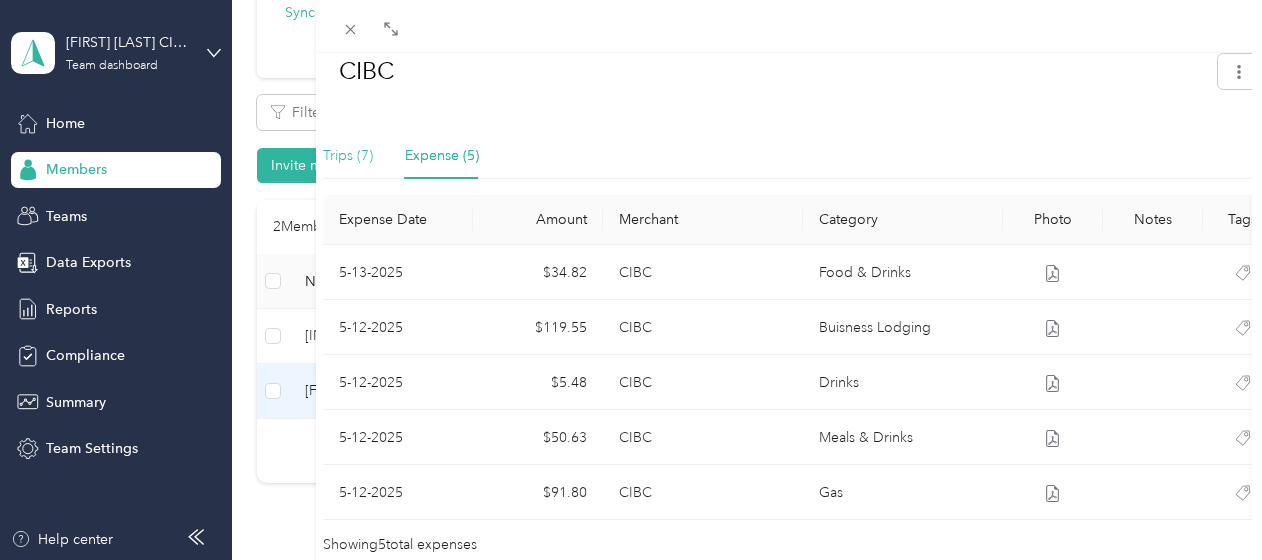 click on "Trips (7)" at bounding box center [348, 156] 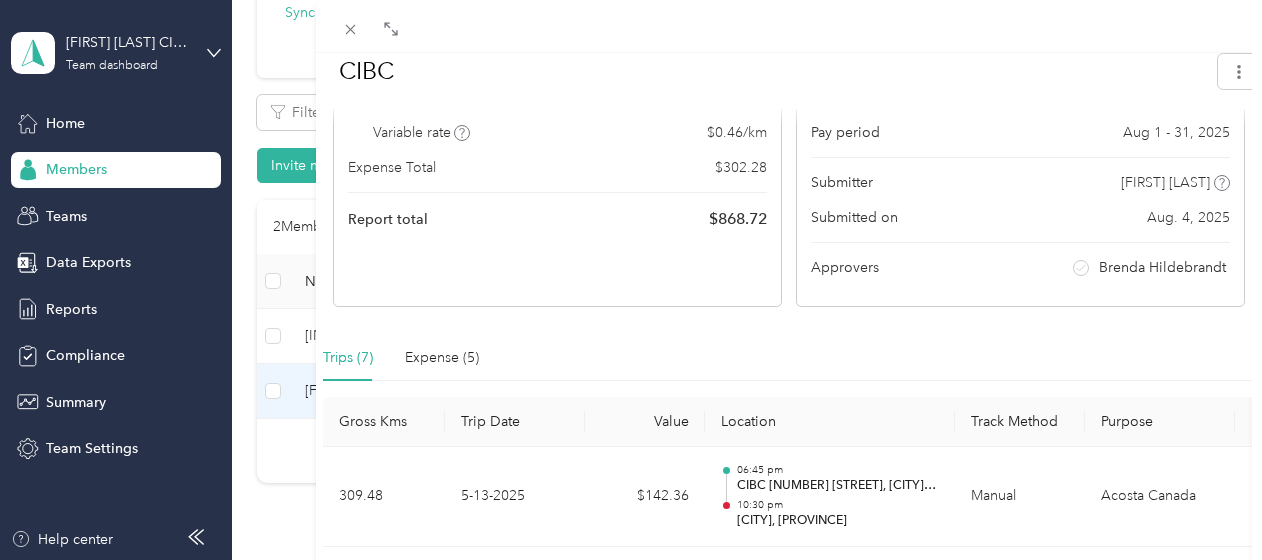 scroll, scrollTop: 258, scrollLeft: 0, axis: vertical 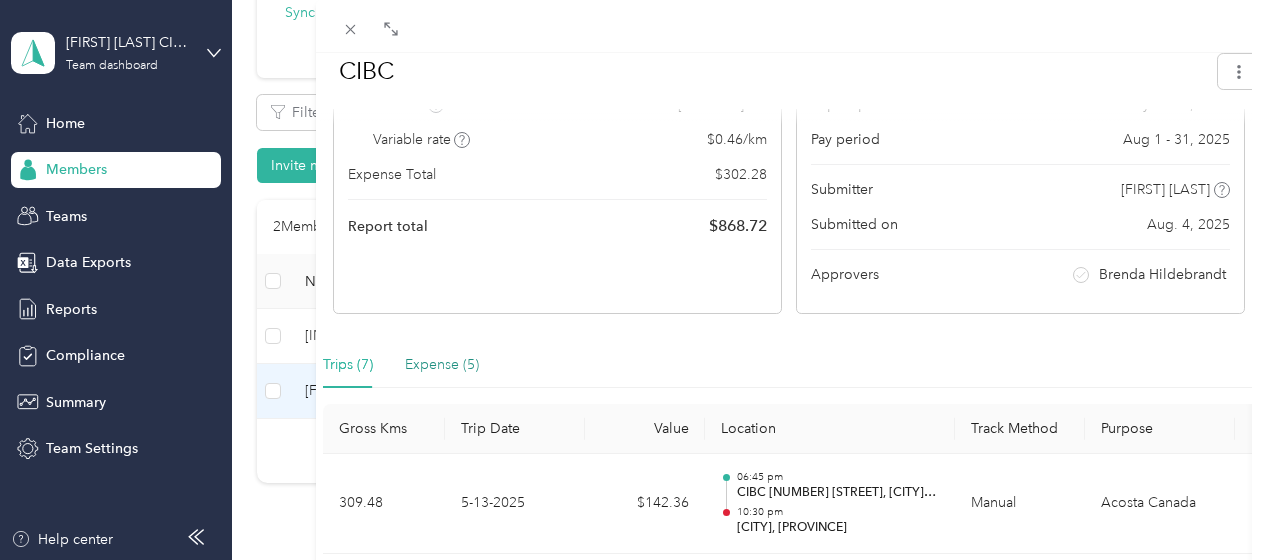 click on "Expense (5)" at bounding box center (442, 365) 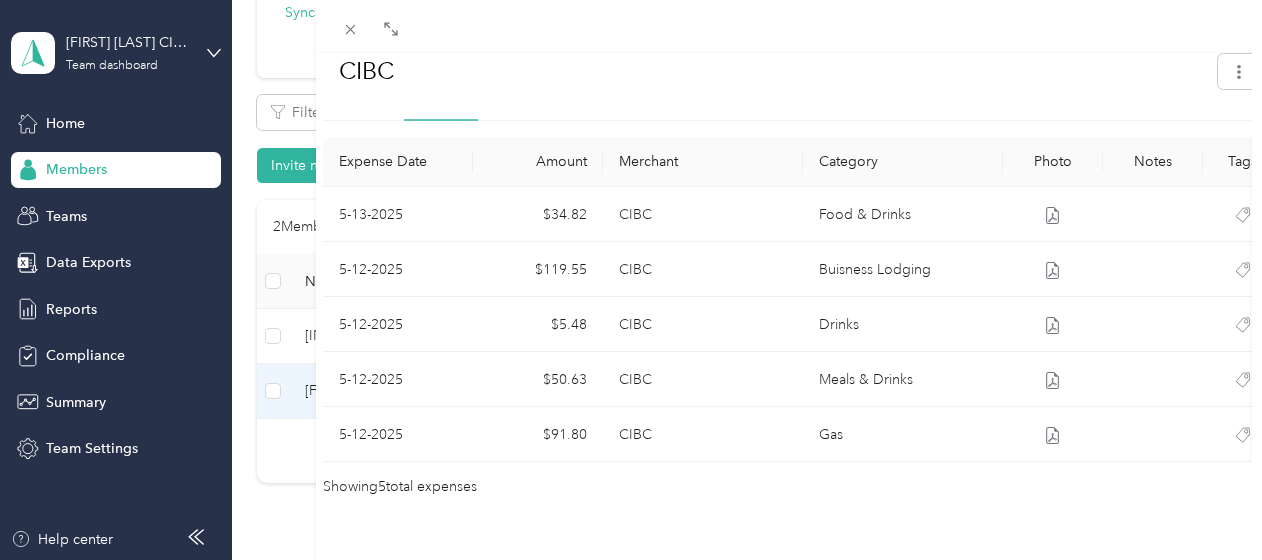 scroll, scrollTop: 521, scrollLeft: 0, axis: vertical 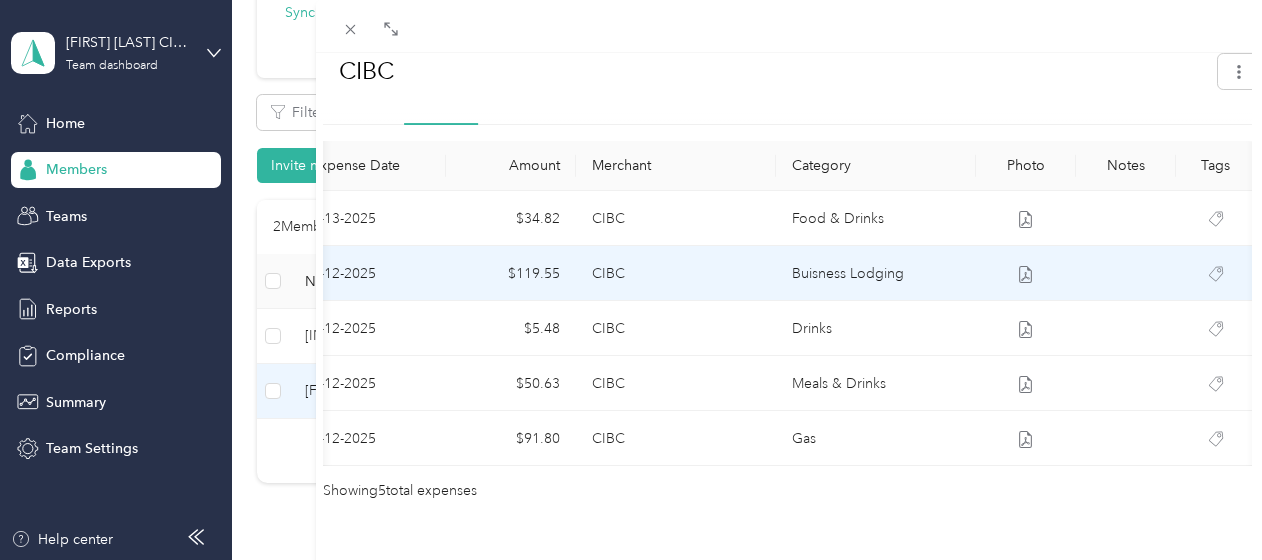 click 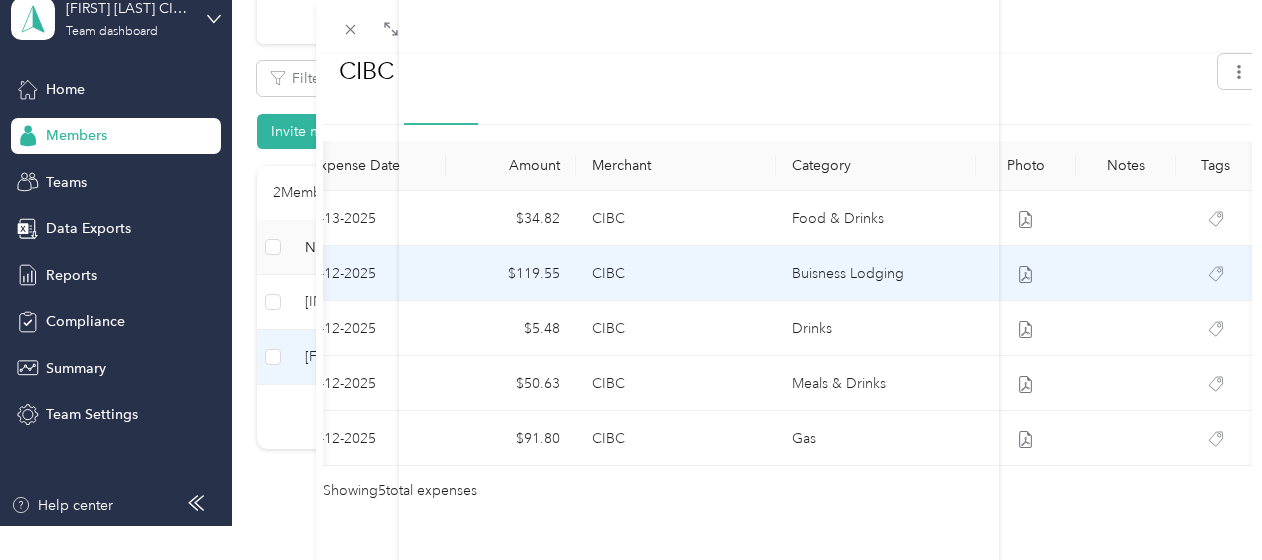 scroll, scrollTop: 0, scrollLeft: 0, axis: both 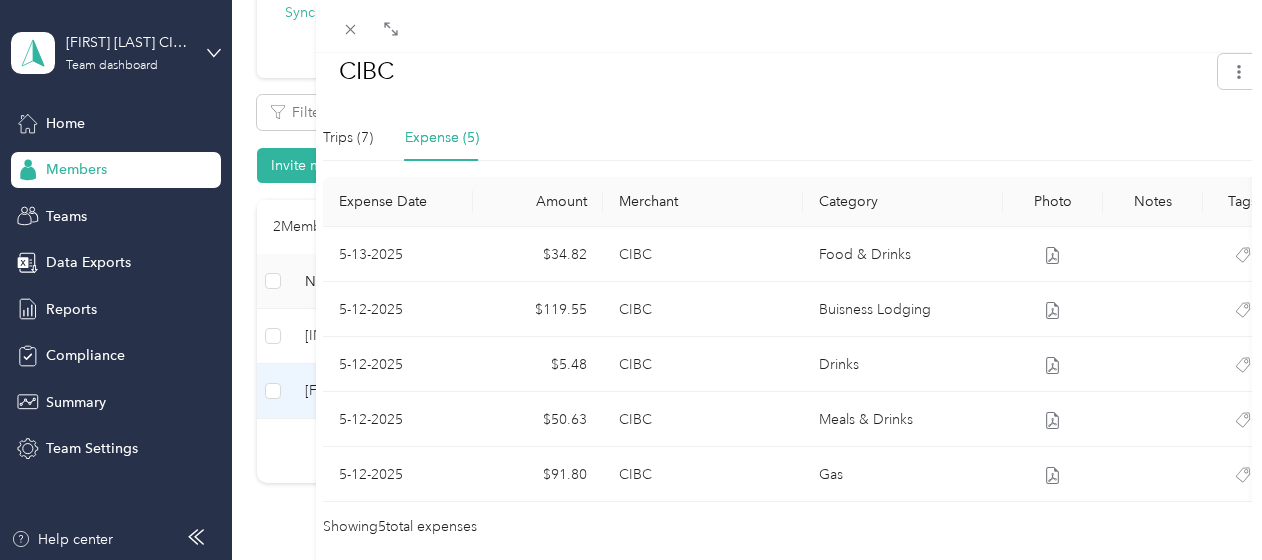 click on "BACK [FIRST] [LAST] Reports CIBC CIBC Needs Approval Needs approval from [FIRST] [LAST] View  activity & comments Report Summary Mileage Total $ [AMOUNT] Net kms   [NUMBER]   km Variable rate   $ [RATE] / km Expense Total $ [AMOUNT] Report total $ [AMOUNT] Report details Report ID [ID] Report period [MONTH] [DAY] - [DAY], [YEAR] Pay period [MONTH] [DAY] - [DAY], [YEAR] Submitter [FIRST] [LAST] Submitted on [MONTH]. [DAY], [YEAR] Approvers [FIRST] [LAST] Trips (7) Expense (5) Gross Kms Trip Date Value Location Track Method Purpose Notes Tags                   [NUMBER] [DATE] $[AMOUNT] [TIME] CIBC [NUMBER] [STREET], [CITY], [STATE] [TIME] [CITY], [STATE] Manual [FIRST] [LAST] Canada [NUMBER] [DATE] $[AMOUNT] [TIME] [NUMBER]-[NUMBER] [STREET], [CITY], [STATE] [TIME] [NUMBER] [STREET] , [CITY], [STATE] Manual [FIRST] [LAST] Canada [NUMBER] [DATE] $[AMOUNT] [TIME] CIBC [NUMBER]-[NUMBER] [STREET], [CITY], [STATE] [TIME] [NUMBER]-[NUMBER] [STREET], [CITY], [STATE] Manual [FIRST] [LAST] Canada [NUMBER] [DATE] $[AMOUNT] [TIME] [NUMBER]-[NUMBER] [STREET] [LOCATION], [CITY], [STATE] [TIME] Manual [NUMBER] [NUMBER] [NUMBER]" at bounding box center (631, 280) 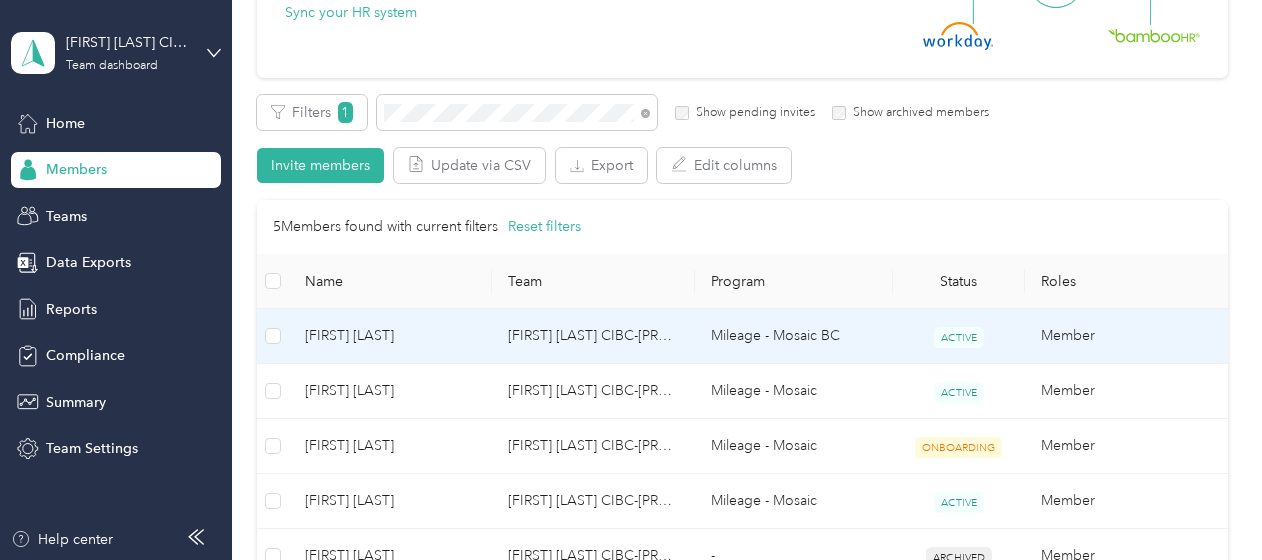 click on "[FIRST] [LAST]" at bounding box center (390, 336) 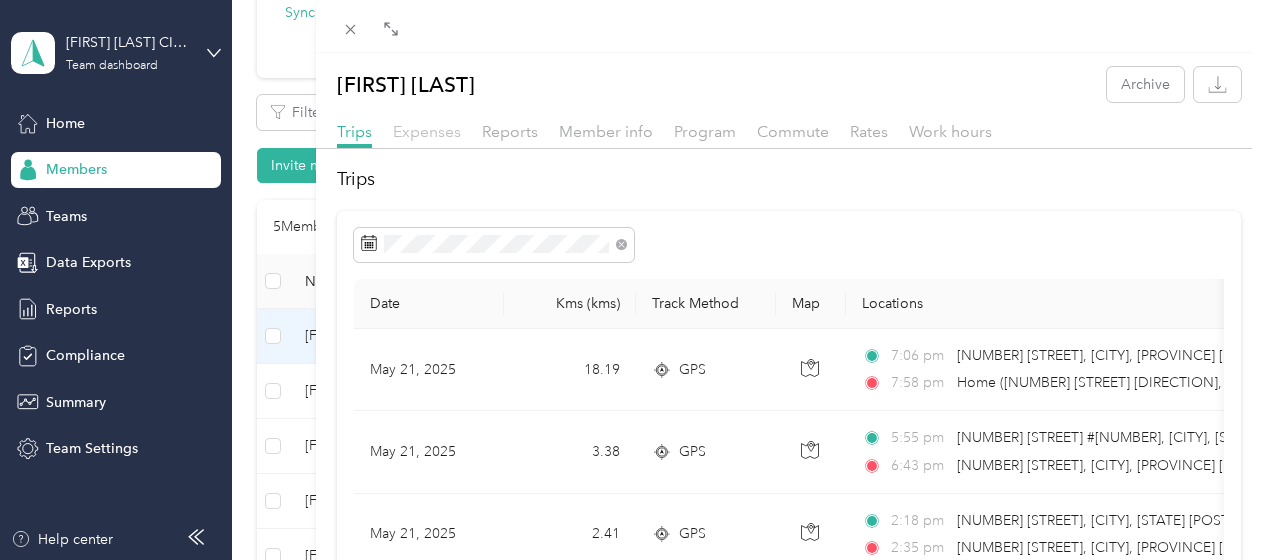 click on "Expenses" at bounding box center (427, 131) 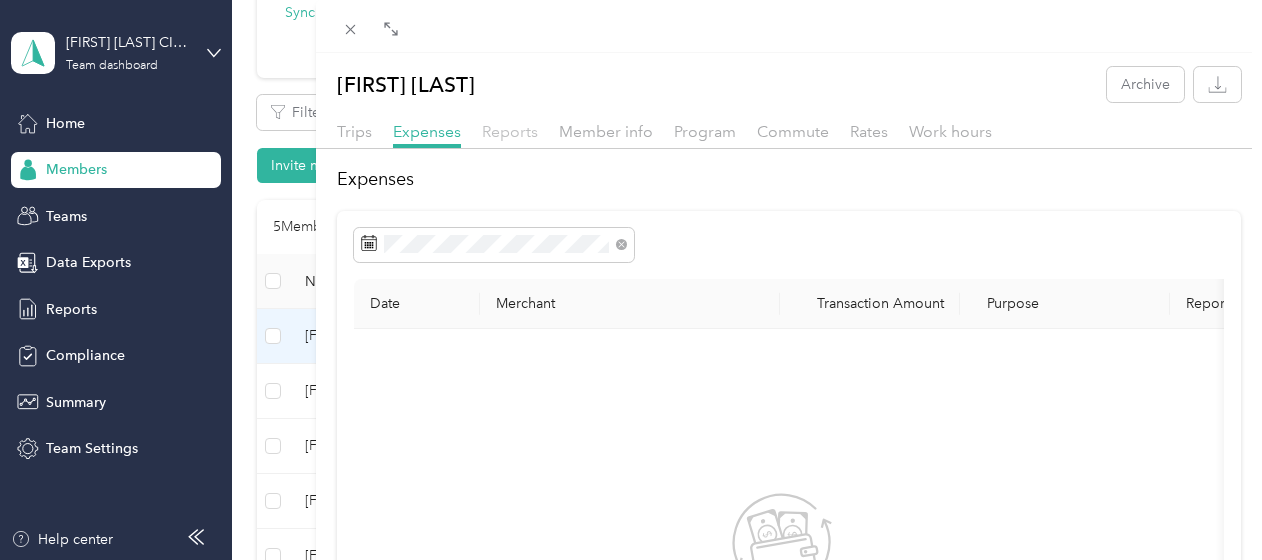 click on "Reports" at bounding box center [510, 131] 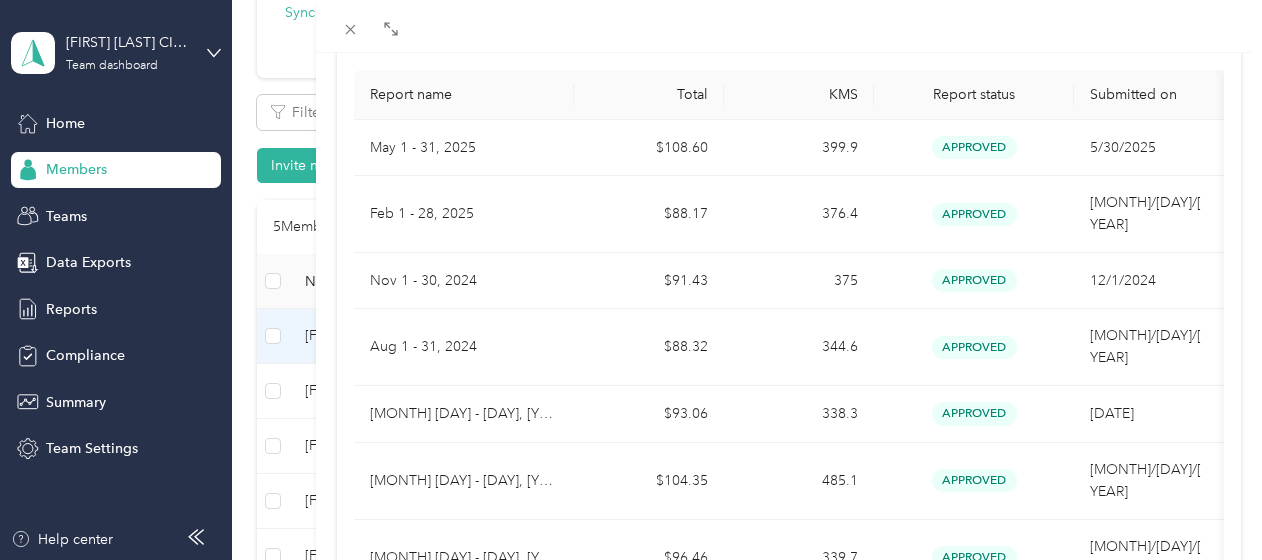 scroll, scrollTop: 261, scrollLeft: 0, axis: vertical 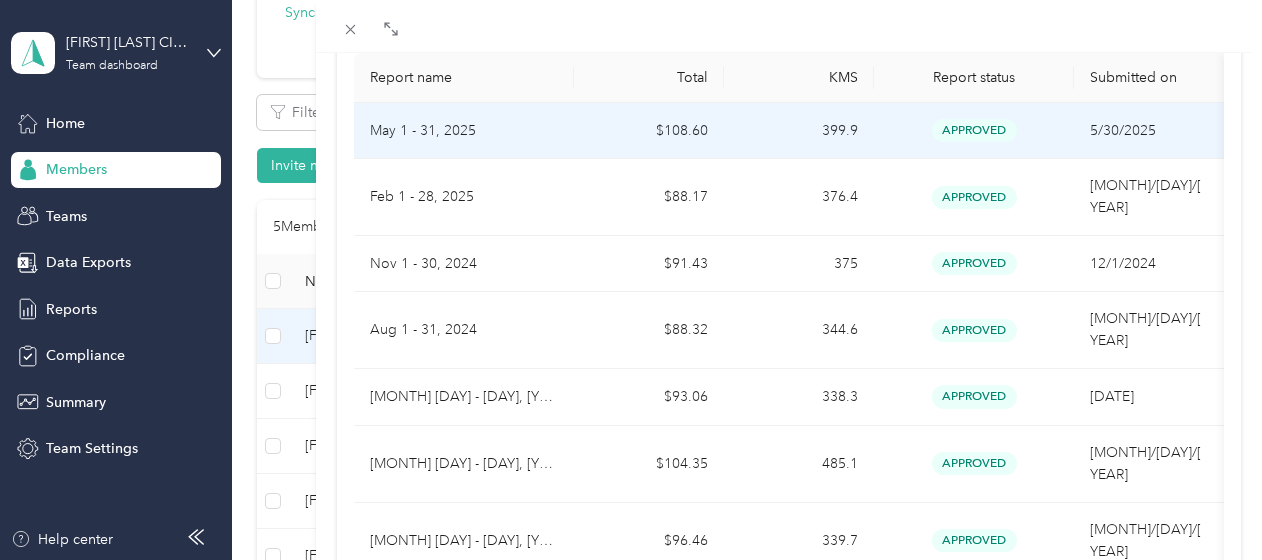 click on "$108.60" at bounding box center [649, 131] 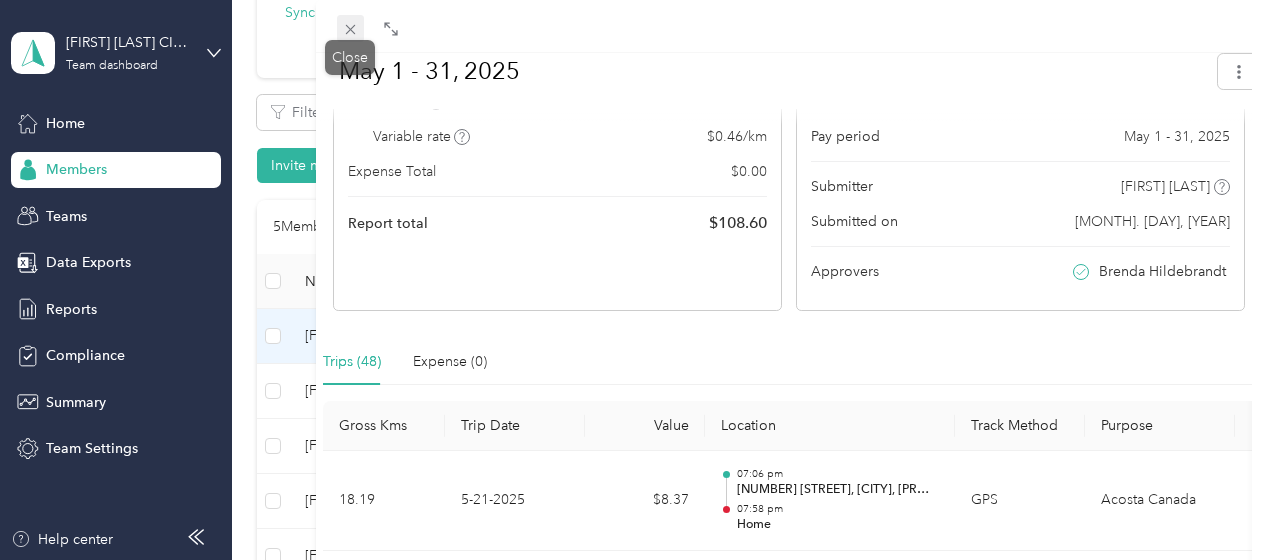 click at bounding box center [351, 29] 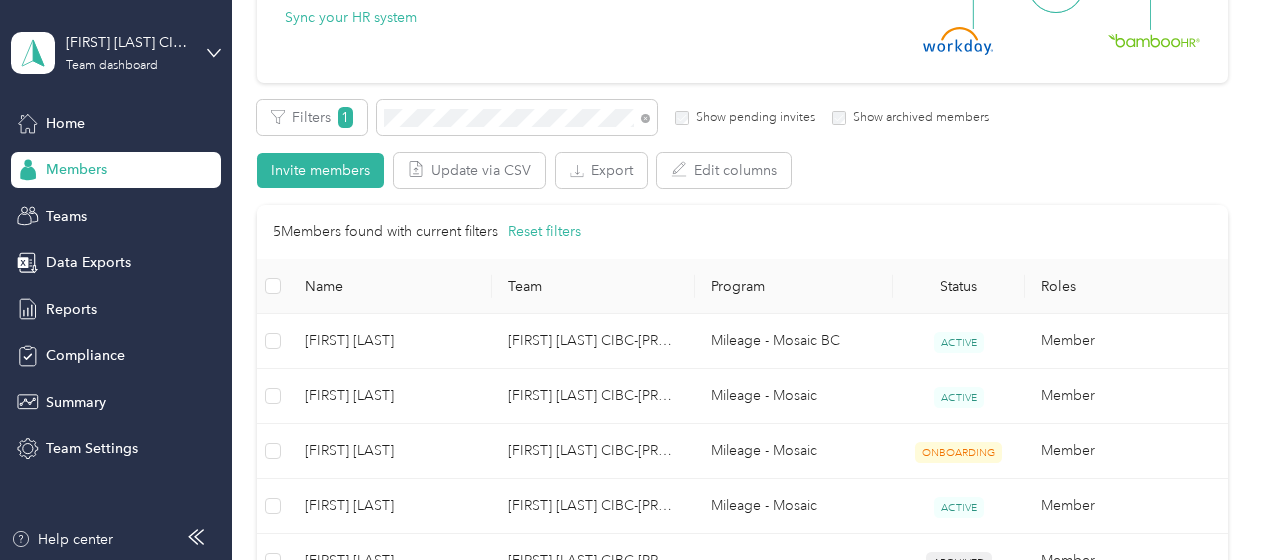 scroll, scrollTop: 270, scrollLeft: 0, axis: vertical 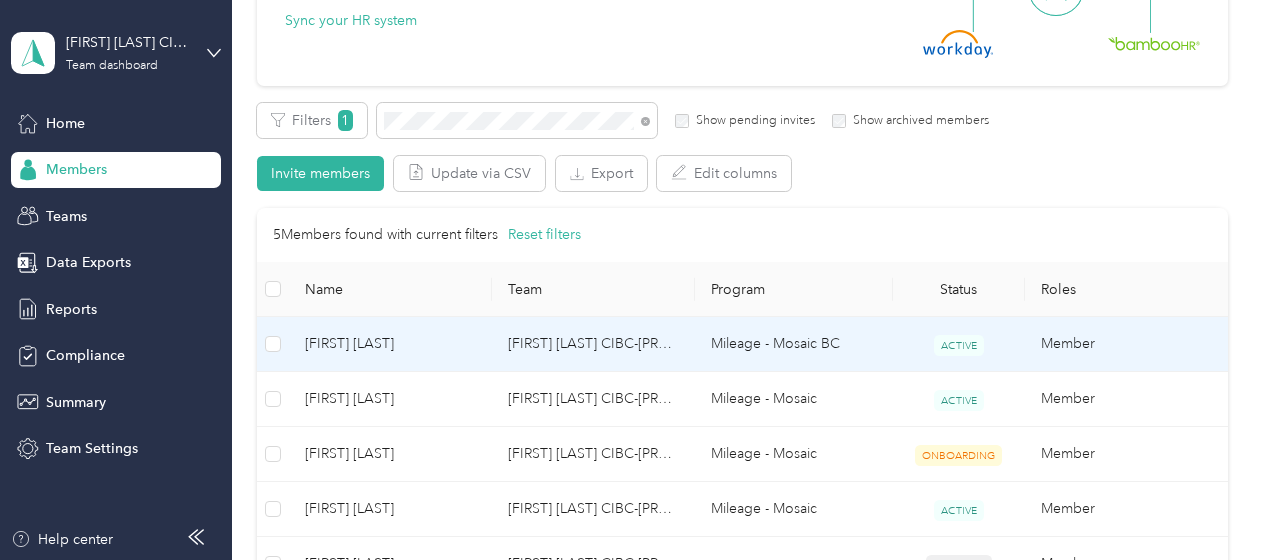 click on "[FIRST] [LAST]" at bounding box center [390, 344] 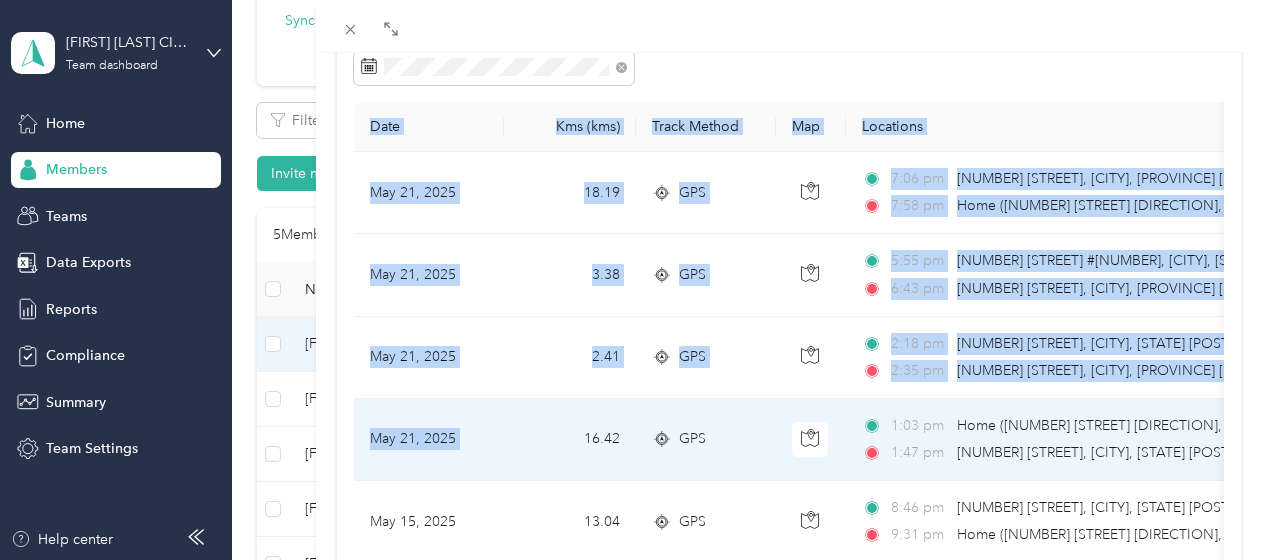 drag, startPoint x: 575, startPoint y: 442, endPoint x: 579, endPoint y: 611, distance: 169.04733 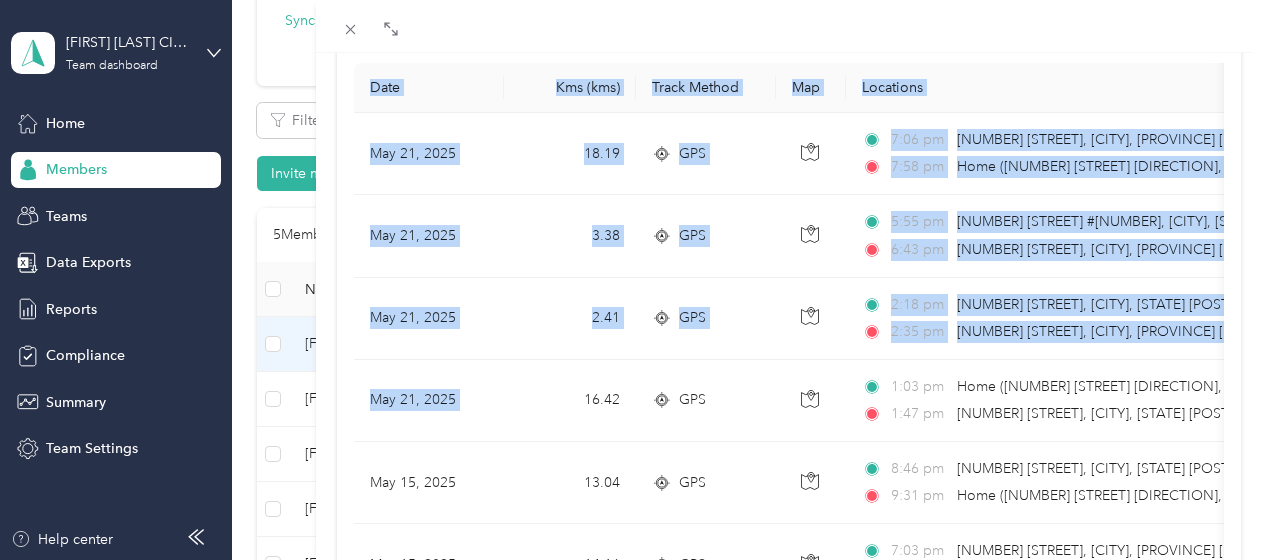 scroll, scrollTop: 0, scrollLeft: 0, axis: both 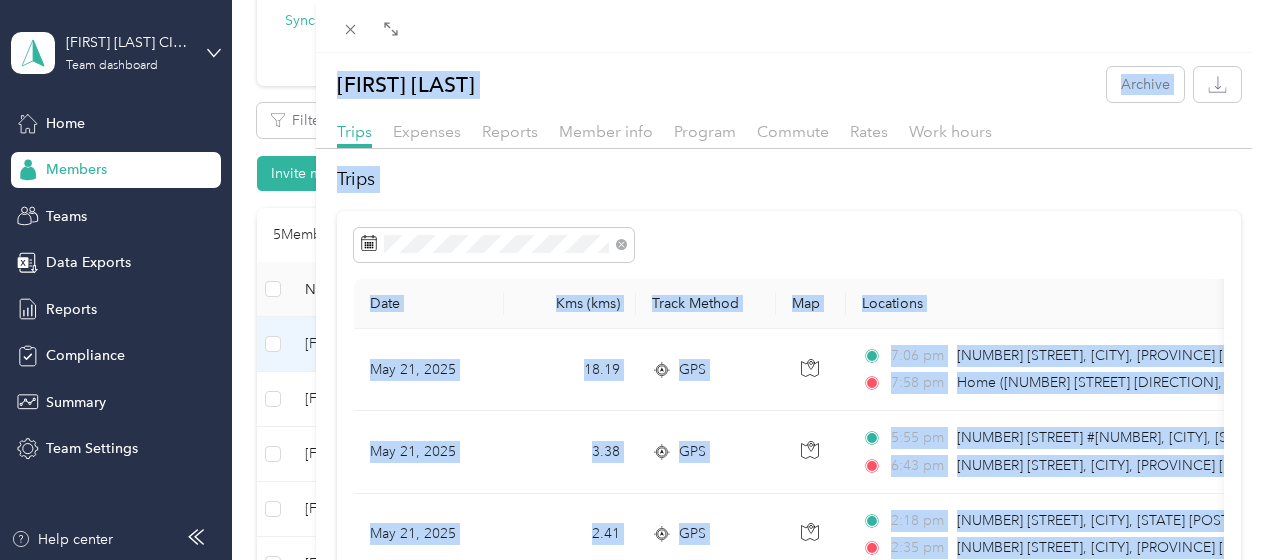 click on "Trips Date Kms (kms) Track Method Map Locations Kms value Purpose               [MONTH] [DAY], [YEAR] [NUMBER] GPS [TIME] [NUMBER] [STREET], [CITY], [STATE] [POSTAL_CODE], [COUNTRY]  [TIME] Home  ([NUMBER] [STREET], [CITY]) $[AMOUNT] [FIRST] [LAST] [MONTH] [DAY], [YEAR] [NUMBER] GPS [TIME] [NUMBER] [STREET], [CITY], [STATE] [POSTAL_CODE], [COUNTRY]  [TIME] [NUMBER] [STREET], [CITY], [STATE] [POSTAL_CODE], [COUNTRY]  $[AMOUNT] [FIRST] [LAST] [MONTH] [DAY], [YEAR] [NUMBER] GPS [TIME] [NUMBER] [STREET], [CITY], [STATE] [POSTAL_CODE], [COUNTRY]  [TIME] [NUMBER] [STREET], [CITY], [STATE] [POSTAL_CODE], [COUNTRY]  $[AMOUNT] [FIRST] [LAST] [MONTH] [DAY], [YEAR] [NUMBER] GPS [TIME] Home  ([NUMBER] [STREET], [CITY], [STATE]) [TIME] [NUMBER] [STREET], [CITY], [STATE] [POSTAL_CODE], [COUNTRY]  $[AMOUNT] [FIRST] [LAST] [MONTH] [DAY], [YEAR] [NUMBER] GPS [TIME] [NUMBER] [STREET], [CITY], [STATE] [POSTAL_CODE], [COUNTRY]  [TIME] [NUMBER] [STREET], [CITY], [STATE] [POSTAL_CODE], [COUNTRY]  $[AMOUNT] [FIRST] [LAST] [NUMBER] GPS" at bounding box center (789, 1319) 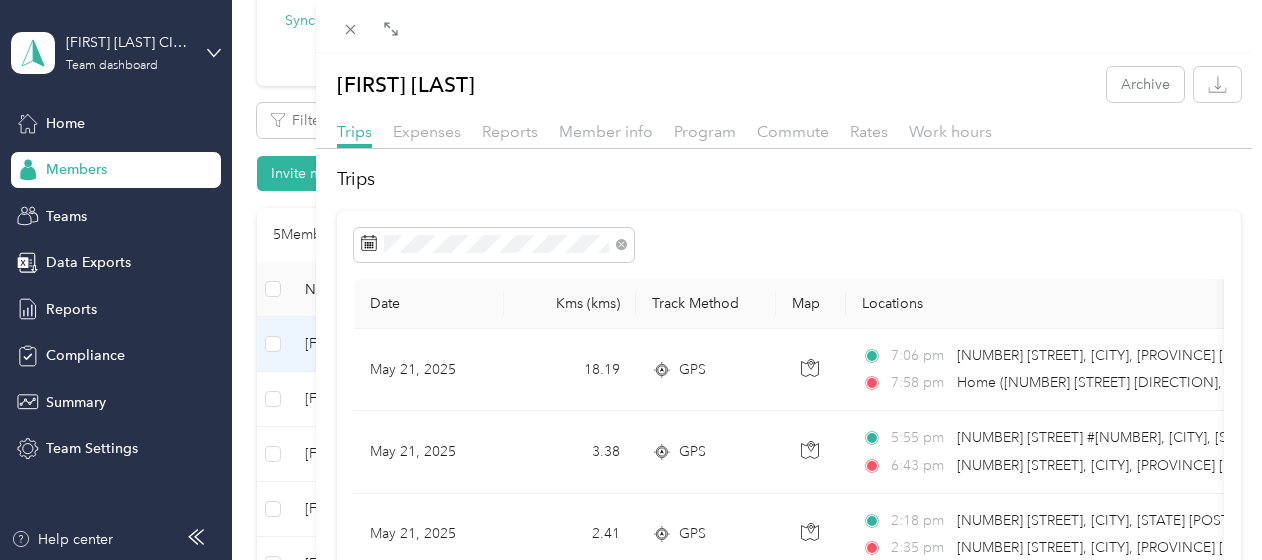 click on "Reports" at bounding box center (510, 132) 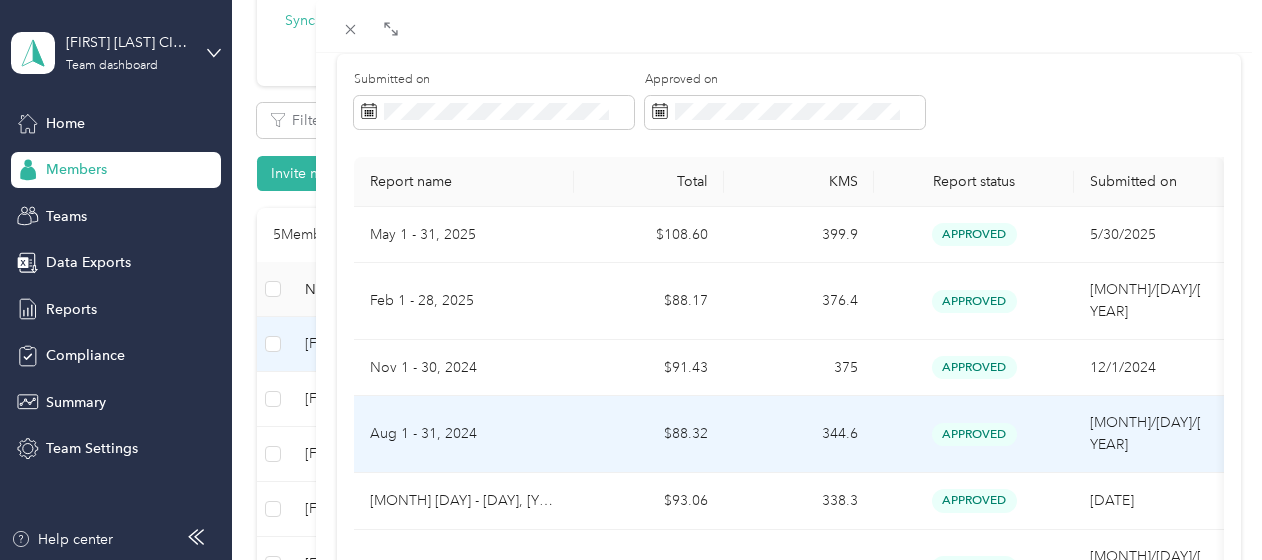 scroll, scrollTop: 156, scrollLeft: 0, axis: vertical 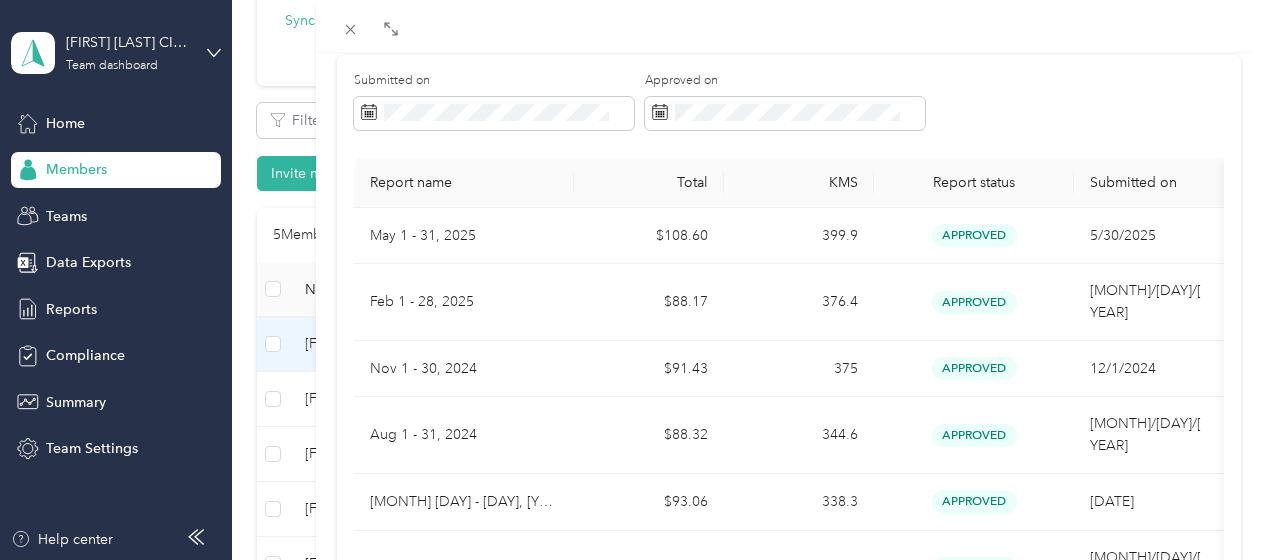 click on "[FIRST] [LAST] Archive Trips Expenses Reports Member info Program Commute Rates Work hours Reports Submitted on   Approved on   Report name Total KMS Report status Submitted on           [MONTH] [DAY] - [DAY], [YEAR] $[AMOUNT] [NUMBER].[NUMBER] approved [MONTH]/[DAY]/[YEAR] [MONTH] [DAY] - [DAY], [YEAR] $[AMOUNT] [NUMBER].[NUMBER] approved [MONTH]/[DAY]/[YEAR] [MONTH] [DAY] - [DAY], [YEAR] $[AMOUNT] [NUMBER] approved [MONTH]/[DAY]/[YEAR] [MONTH] [DAY] - [DAY], [YEAR] $[AMOUNT] [NUMBER].[NUMBER] approved [MONTH]/[DAY]/[YEAR] [MONTH] [DAY] - [DAY], [YEAR] $[AMOUNT] [NUMBER].[NUMBER] approved [MONTH]/[DAY]/[YEAR] [MONTH] [DAY] - [DAY], [YEAR] $[AMOUNT] [NUMBER].[NUMBER] approved [MONTH]/[DAY]/[YEAR] [MONTH] [DAY] - [DAY], [YEAR] $[AMOUNT] [NUMBER].[NUMBER] approved [MONTH]/[DAY]/[YEAR] [MONTH] [DAY] - [DAY], [YEAR] $[AMOUNT] [NUMBER].[NUMBER] approved [MONTH]/[DAY]/[YEAR] [MONTH] [DAY] - [DAY], [YEAR] $[AMOUNT] [NUMBER].[NUMBER] approved [MONTH]/[DAY]/[YEAR] [MONTH] [DAY] - [DAY], [YEAR] $[AMOUNT] [NUMBER].[NUMBER] approved [MONTH]/[DAY]/[YEAR] [MONTH] [YEAR] $[AMOUNT] [NUMBER].[NUMBER] approved [MONTH]/[DAY]/[YEAR] [MONTH] [YEAR] $[AMOUNT] [NUMBER].[NUMBER] approved [MONTH]/[DAY]/[YEAR] [MONTH] [YEAR] $[AMOUNT] [NUMBER].[NUMBER] approved [MONTH]/[DAY]/[YEAR] [MONTH] [YEAR] $[AMOUNT] [NUMBER].[NUMBER] approved [MONTH]/[DAY]/[YEAR] [MONTH] [YEAR] $[AMOUNT] [NUMBER].[NUMBER] approved [MONTH]/[DAY]/[YEAR] [MONTH] [YEAR] $[AMOUNT] [NUMBER].[NUMBER] approved [MONTH]/[DAY]/[YEAR] [MONTH] [YEAR] $[AMOUNT] [NUMBER].[NUMBER] approved [MONTH]/[DAY]/[YEAR] [MONTH] [YEAR] $[AMOUNT] [NUMBER].[NUMBER] approved [MONTH]/[DAY]/[YEAR] [MONTH] [YEAR] $[AMOUNT] [NUMBER].[NUMBER] approved [MONTH]/[DAY]/[YEAR]" at bounding box center [631, 280] 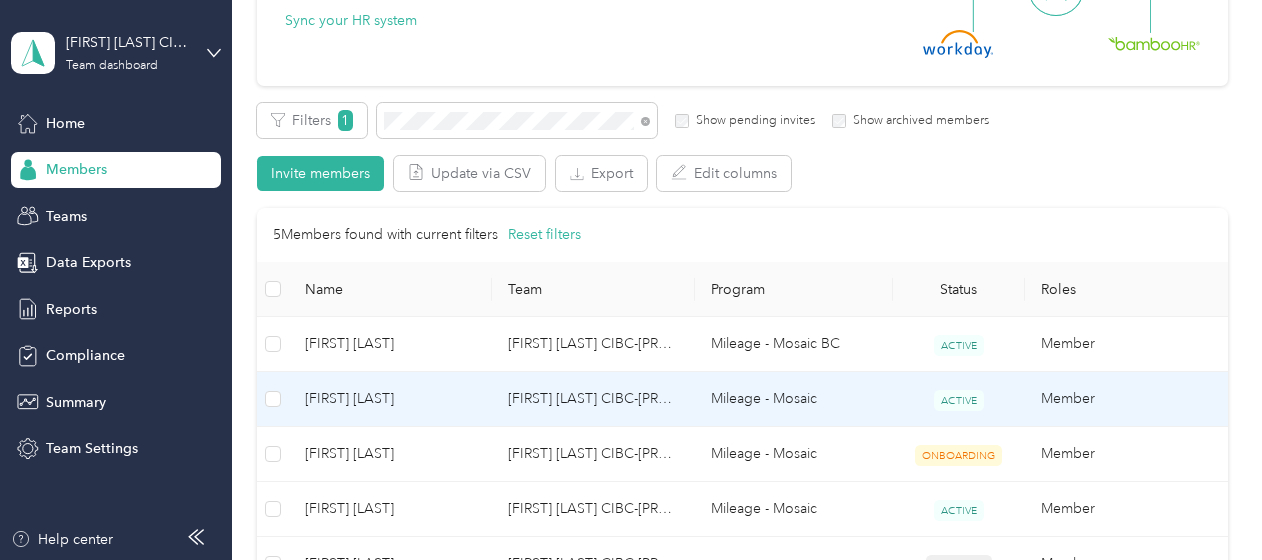 click on "[FIRST] [LAST]" at bounding box center [390, 399] 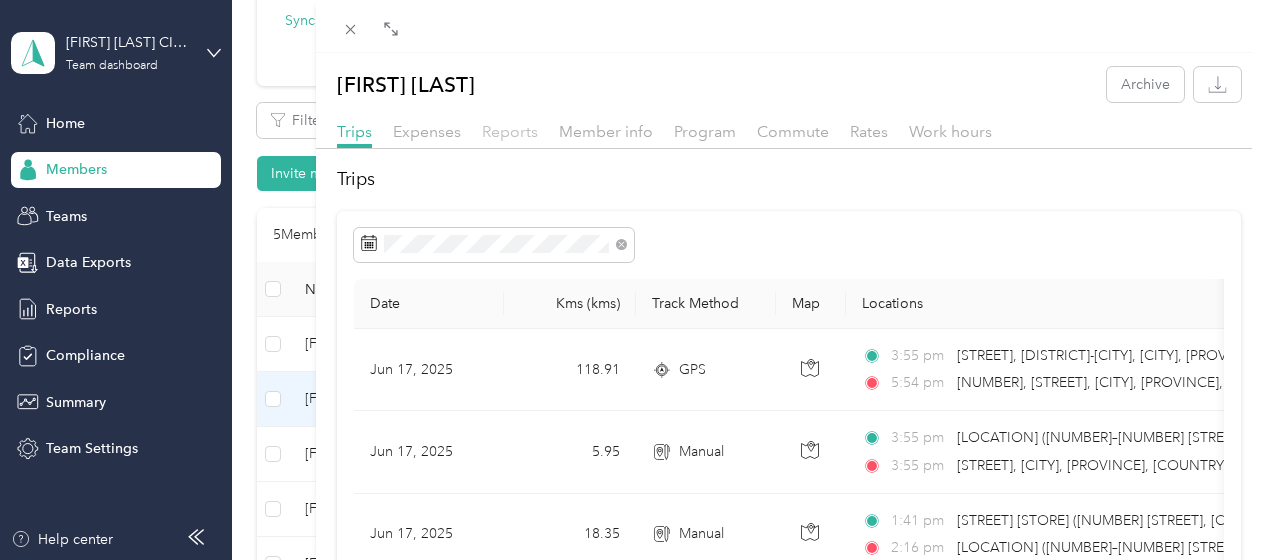 click on "Reports" at bounding box center [510, 131] 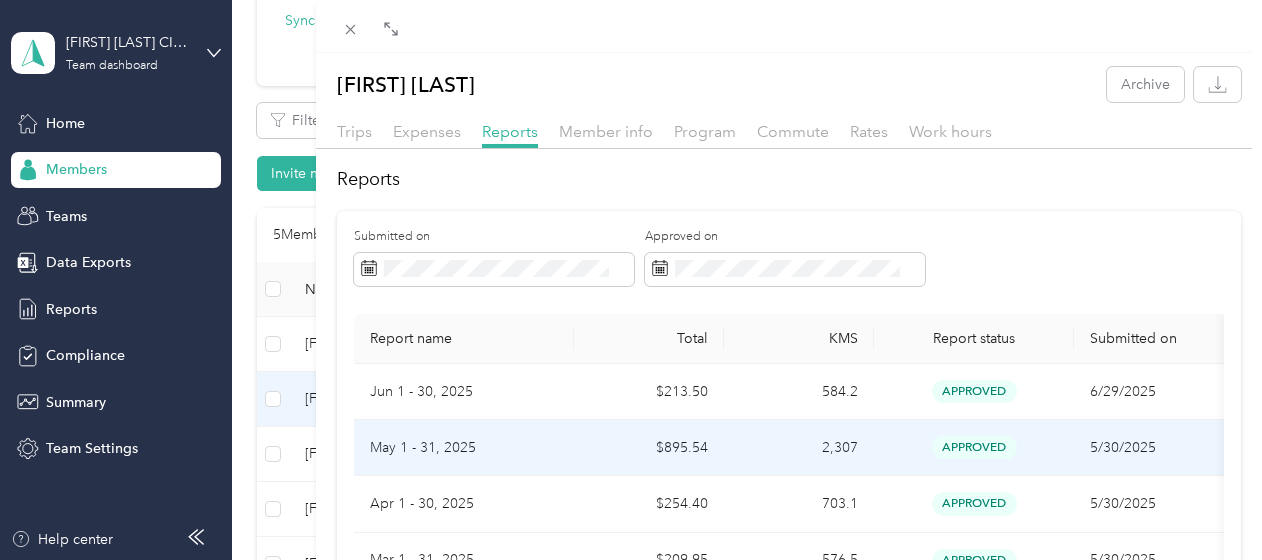 click on "May 1 - 31, 2025" at bounding box center (464, 448) 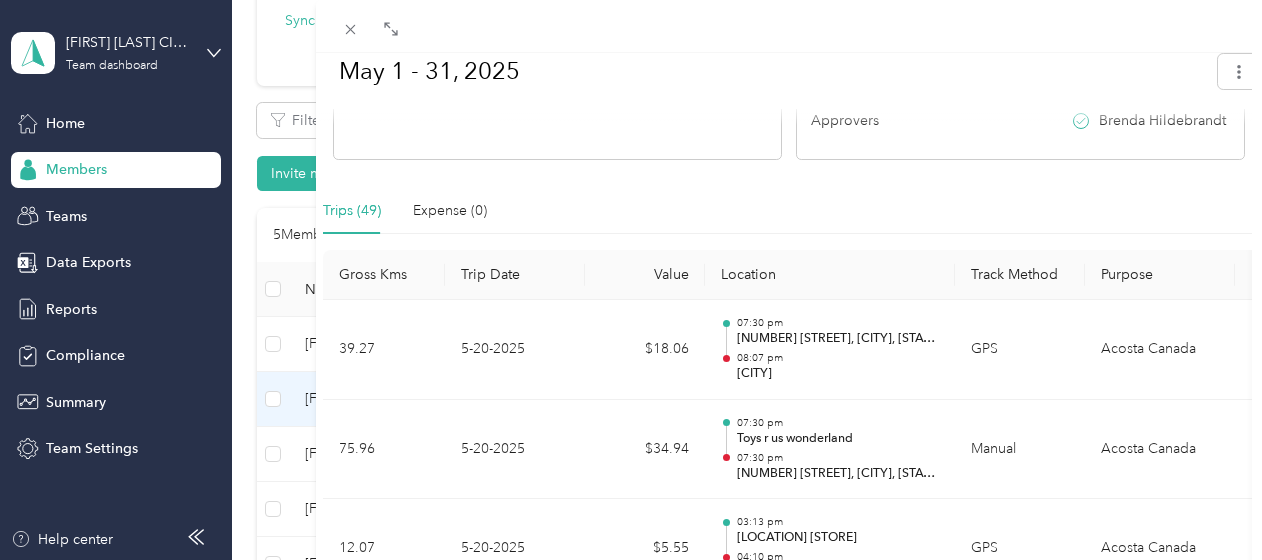 scroll, scrollTop: 414, scrollLeft: 0, axis: vertical 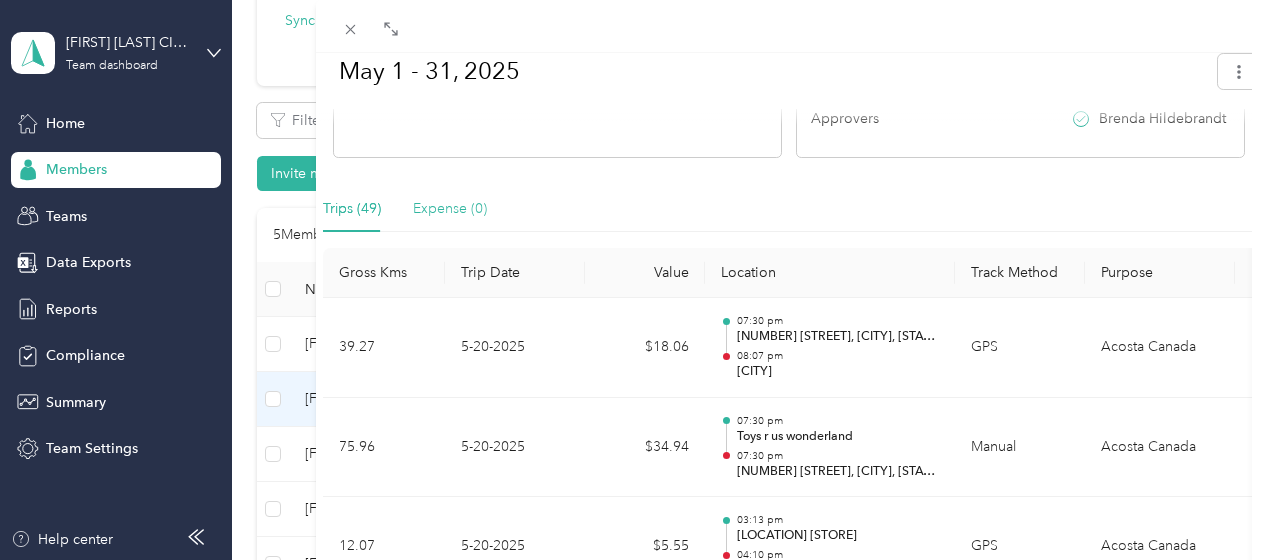 click on "Expense (0)" at bounding box center [450, 209] 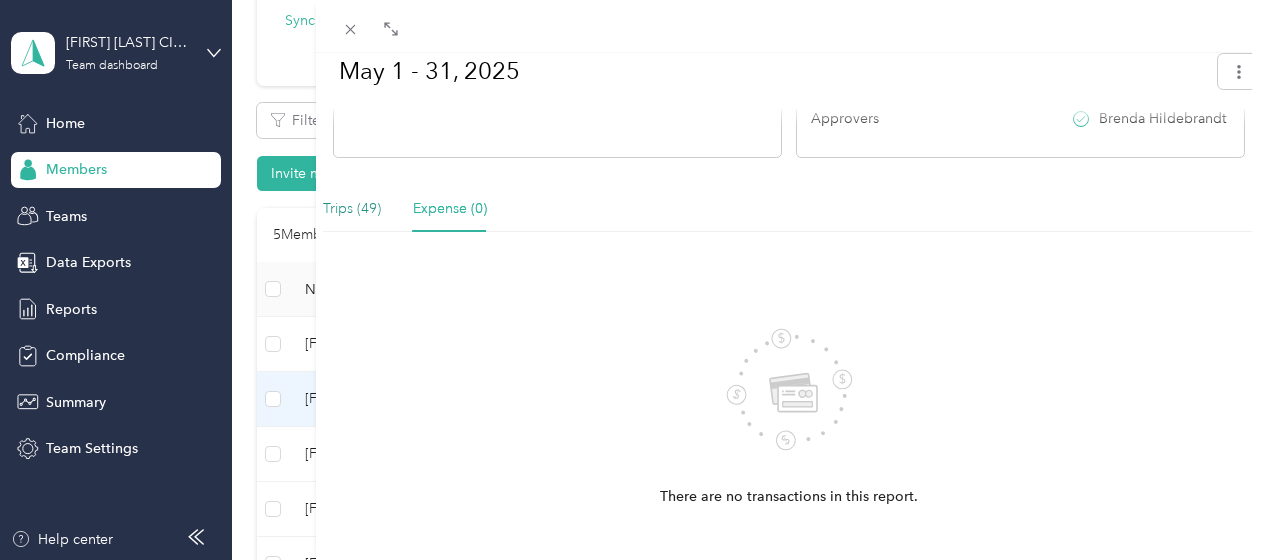 click on "Trips (49)" at bounding box center [352, 209] 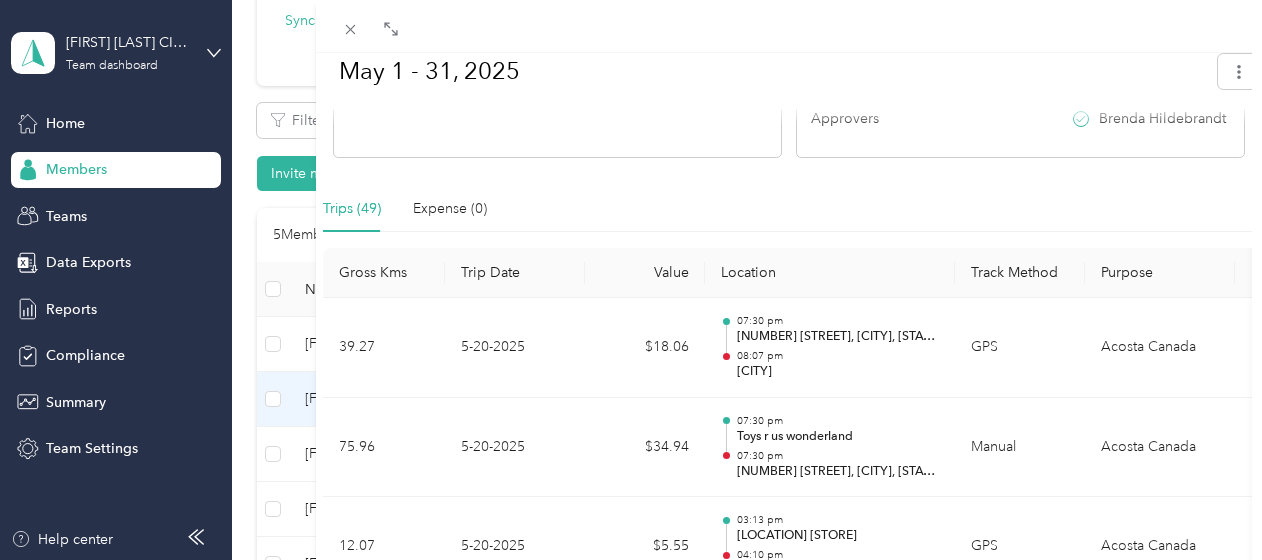 click on "BACK [FIRST] [LAST] Reports [MONTH] [DAY] - [DAY], [YEAR] [MONTH] [DAY] - [DAY], [YEAR] Approved Approved View  activity & comments Report Summary Mileage Total $ [AMOUNT] Net kms   [NUMBER].[NUMBER]   km Variable rate   $ [AMOUNT] / km Expense Total $ [AMOUNT] Report total $ [AMOUNT] Report details Report ID [ID_STRING] Report period [MONTH] [DAY] - [DAY], [YEAR] Pay period [MONTH] [DAY] - [DAY], [YEAR] Submitter [FIRST] [LAST] Submitted on [MONTH]. [DAY], [YEAR] Approvers [FIRST] [LAST] Trips ([NUMBER]) Expense ([NUMBER]) Gross Kms Trip Date Value Location Track Method Purpose Notes Tags               [NUMBER].[NUMBER] [MONTH]-[DAY]-[YEAR] $[AMOUNT] [TIME] [NUMBER] [STREET], [MUNICIPALITY], [PROVINCE] [TIME] [CITY] GPS [COMPANY] [NUMBER].[NUMBER] [MONTH]-[DAY]-[YEAR] $[AMOUNT] [TIME] [BRAND] [BRAND]  [TIME] [NUMBER] [STREET], [MUNICIPALITY], [PROVINCE] Manual [COMPANY] [NUMBER].[NUMBER] [MONTH]-[DAY]-[YEAR] $[AMOUNT] [TIME] [CITY] Park [BRAND] [TIME] [CITY] [BRAND] [COMPANY] [NUMBER].[NUMBER] [MONTH]-[DAY]-[YEAR] $[AMOUNT] [TIME] [STREET] [BRAND] [TIME] [STREET] [BRAND] GPS [COMPANY] [NUMBER].[NUMBER] [MONTH]-[DAY]-[YEAR]" at bounding box center (631, 280) 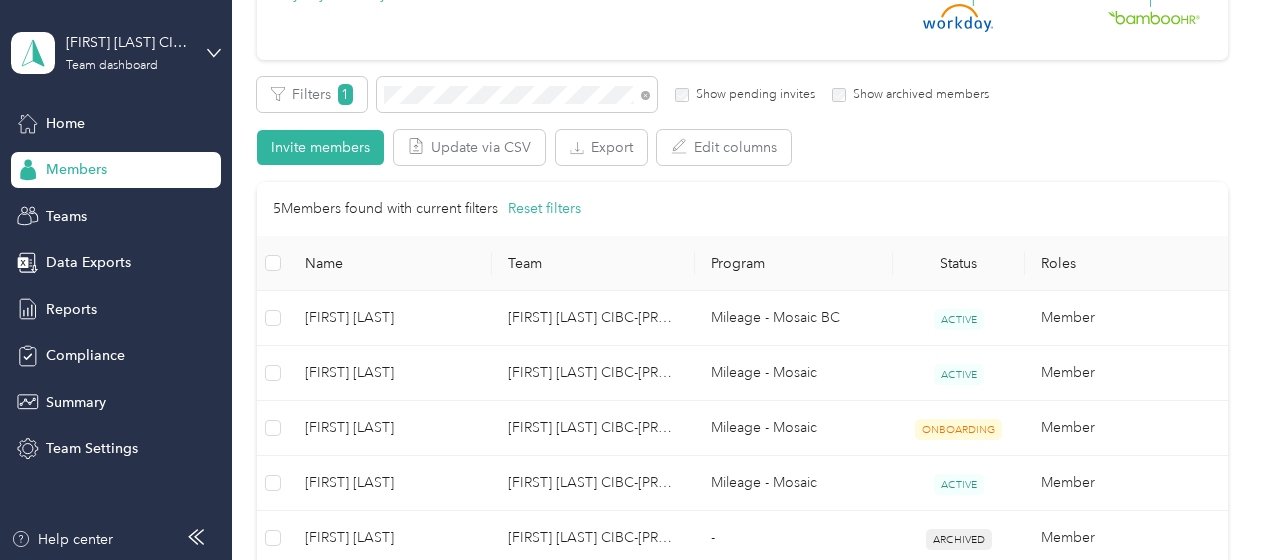 scroll, scrollTop: 300, scrollLeft: 0, axis: vertical 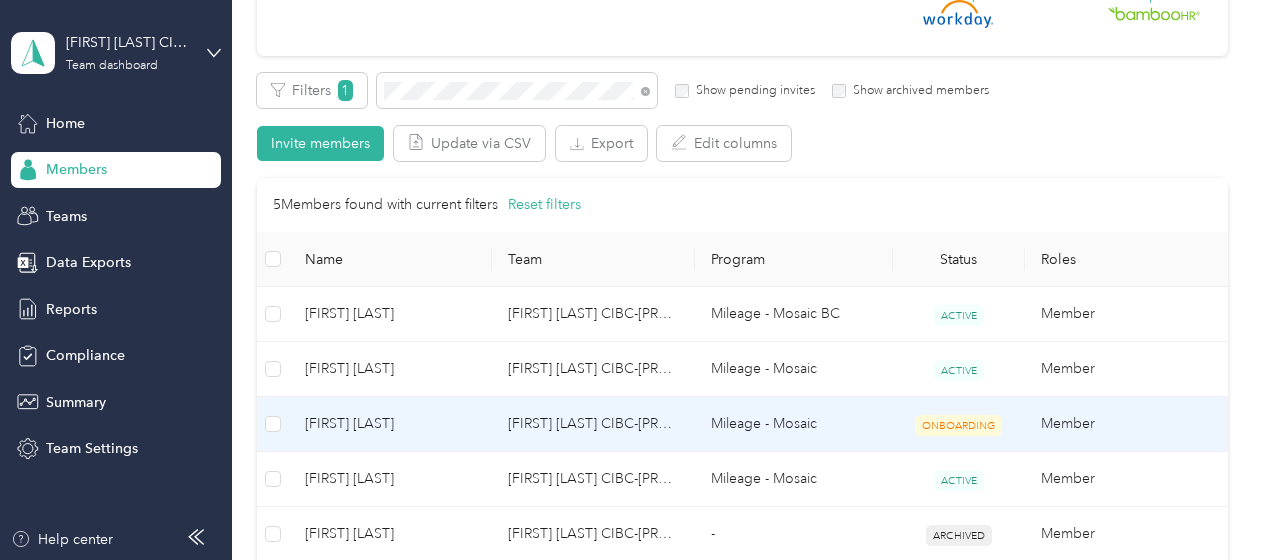 click on "[FIRST] [LAST]" at bounding box center [390, 424] 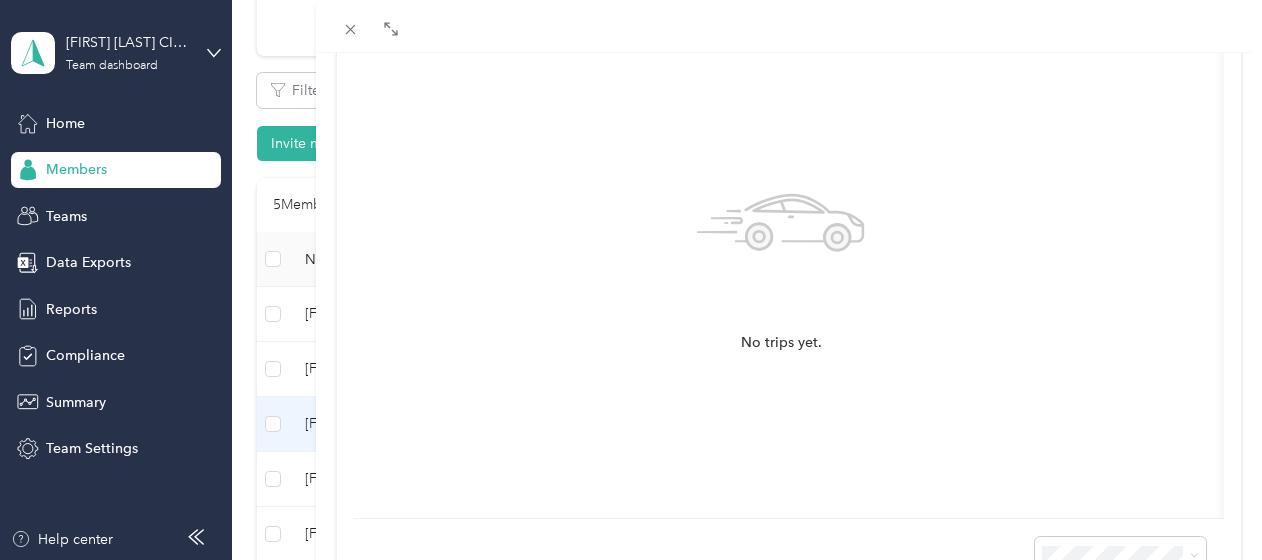 scroll, scrollTop: 320, scrollLeft: 0, axis: vertical 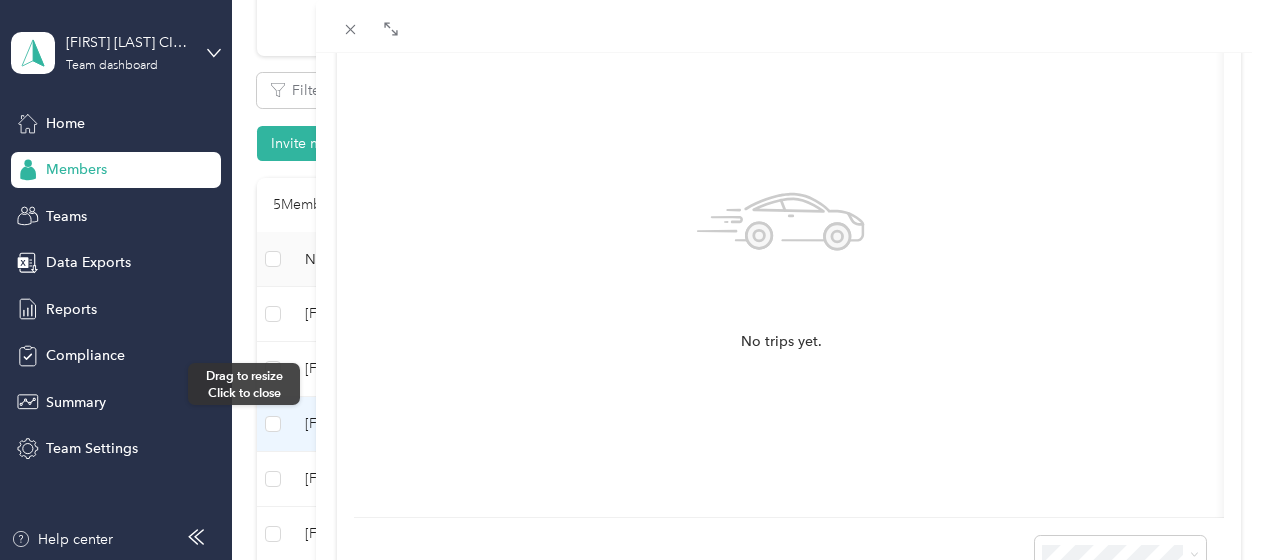 click at bounding box center (309, 280) 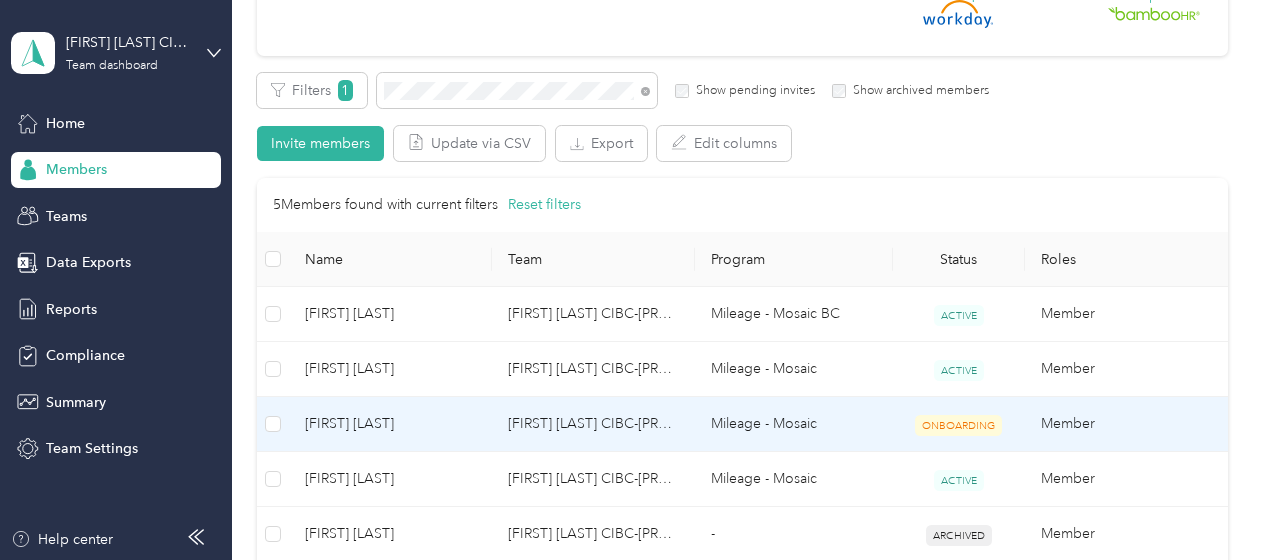 click on "[FIRST] [LAST]" at bounding box center [390, 424] 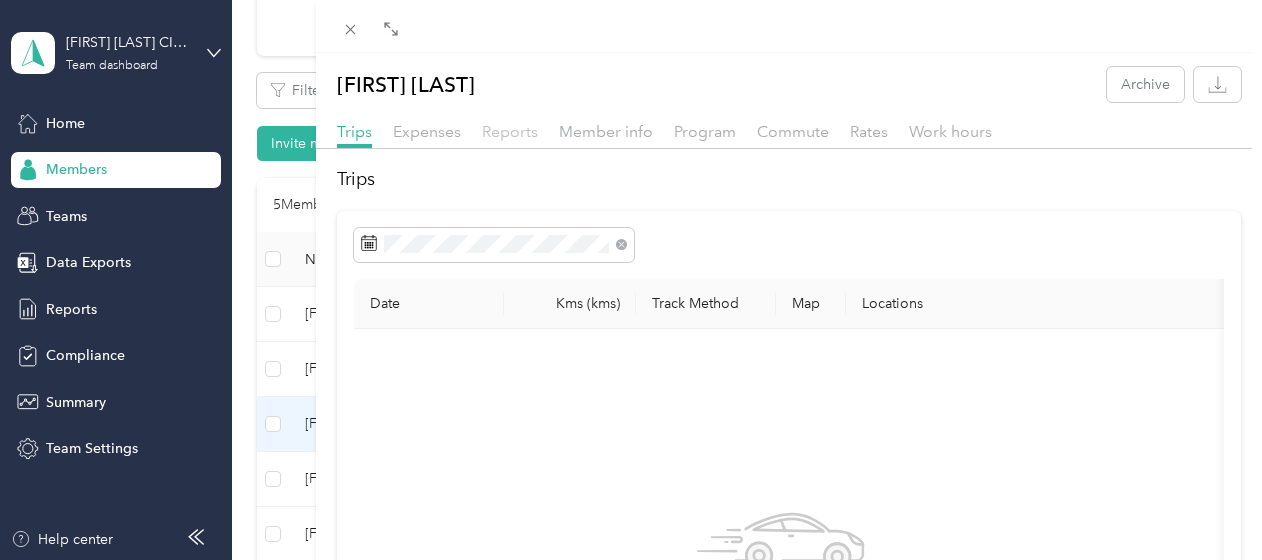 click on "Reports" at bounding box center (510, 131) 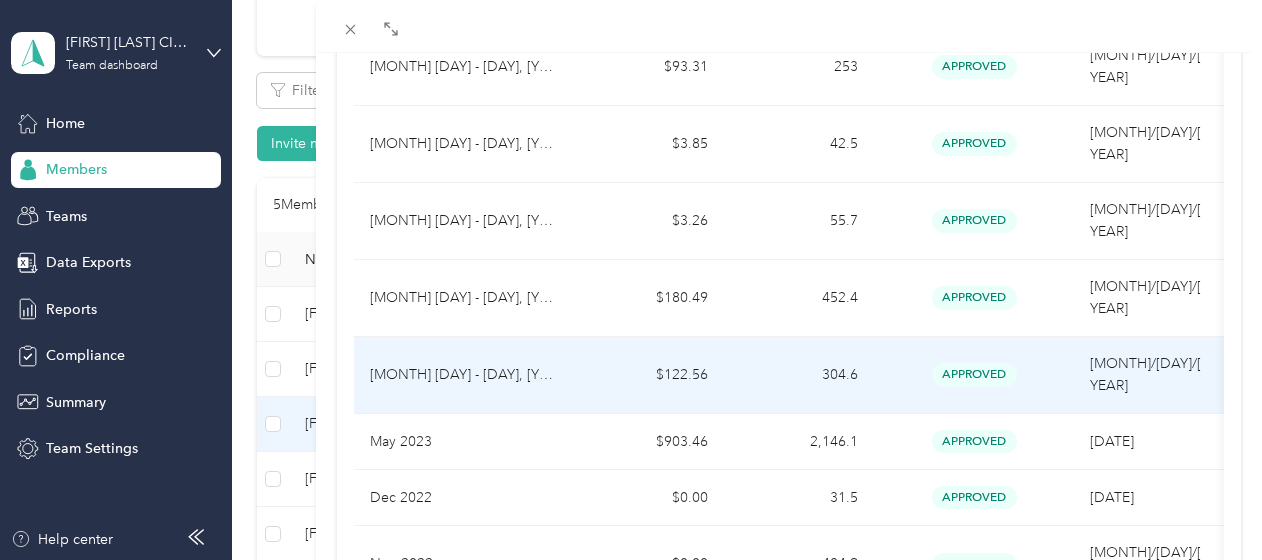 scroll, scrollTop: 655, scrollLeft: 0, axis: vertical 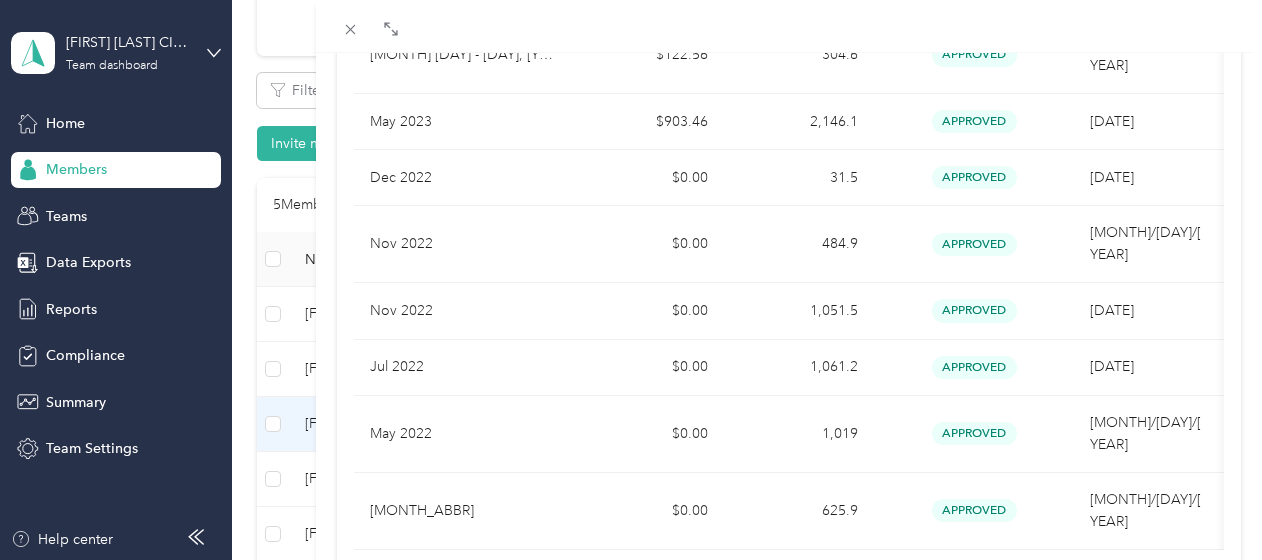 click on "[FIRST] [LAST] Archive Trips Expenses Reports Member info Program Commute Rates Work hours Reports Submitted on   Approved on   Report name Total KMS Report status Submitted on           [MONTH] [DAY] - [DAY], [YEAR] $[AMOUNT] [NUMBER] approved [MONTH]/[DAY]/[YEAR] [MONTH] [DAY] - [DAY], [YEAR] $[AMOUNT] [NUMBER].[NUMBER] approved [MONTH]/[DAY]/[YEAR] [MONTH] [DAY] - [DAY], [YEAR] $[AMOUNT] [NUMBER].[NUMBER] approved [MONTH]/[DAY]/[YEAR] [MONTH] [DAY] - [DAY], [YEAR] $[AMOUNT] [NUMBER].[NUMBER] approved [MONTH]/[DAY]/[YEAR] [MONTH] [DAY] - [DAY], [YEAR] $[AMOUNT] [NUMBER].[NUMBER] approved [MONTH]/[DAY]/[YEAR] [MONTH] [YEAR] $[AMOUNT] [NUMBER], [NUMBER] approved [MONTH]/[DAY]/[YEAR] [MONTH] [YEAR] $[AMOUNT] [NUMBER].[NUMBER] approved [MONTH]/[DAY]/[YEAR] [MONTH] [YEAR] $[AMOUNT] [NUMBER].[NUMBER] approved [MONTH]/[DAY]/[YEAR] [MONTH] [YEAR] $[AMOUNT] [NUMBER].[NUMBER] approved [MONTH]/[DAY]/[YEAR] [MONTH] [YEAR] $[AMOUNT] [NUMBER].[NUMBER] approved [MONTH]/[DAY]/[YEAR] [MONTH] [YEAR] $[AMOUNT] [NUMBER].[NUMBER] approved [MONTH]/[DAY]/[YEAR] [MONTH] [YEAR] $[AMOUNT] [NUMBER].[NUMBER] approved [MONTH]/[DAY]/[YEAR] [MONTH] [YEAR] $[AMOUNT] [NUMBER].[NUMBER] approved [MONTH]/[DAY]/[YEAR] Showing 12 out of 12 1 25 / page" at bounding box center [631, 280] 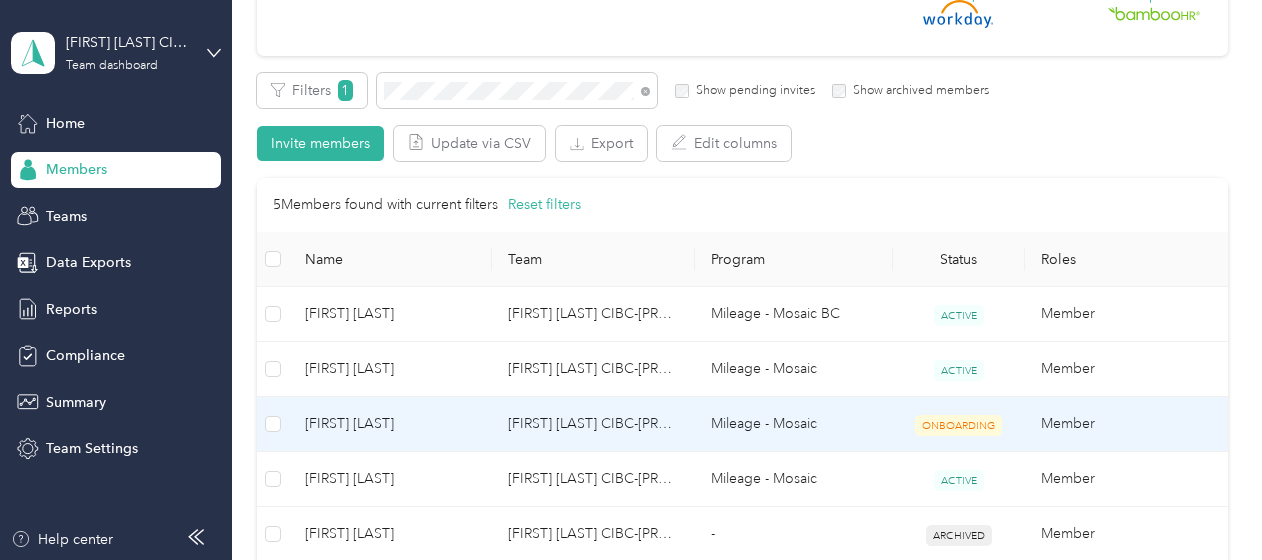 scroll, scrollTop: 464, scrollLeft: 0, axis: vertical 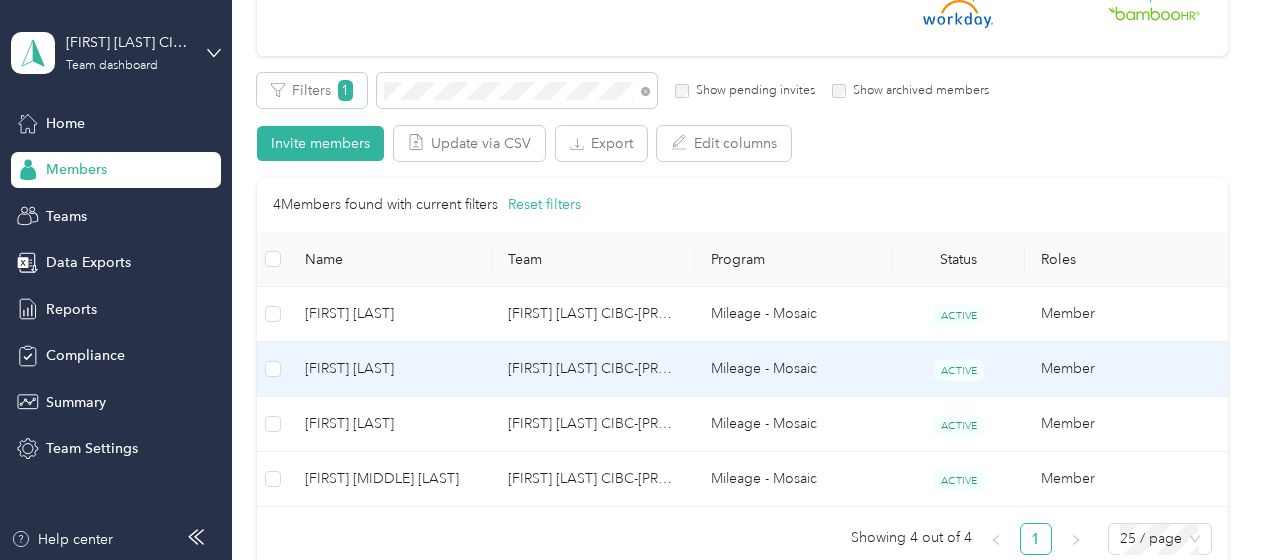 click on "[FIRST] [LAST]" at bounding box center (390, 369) 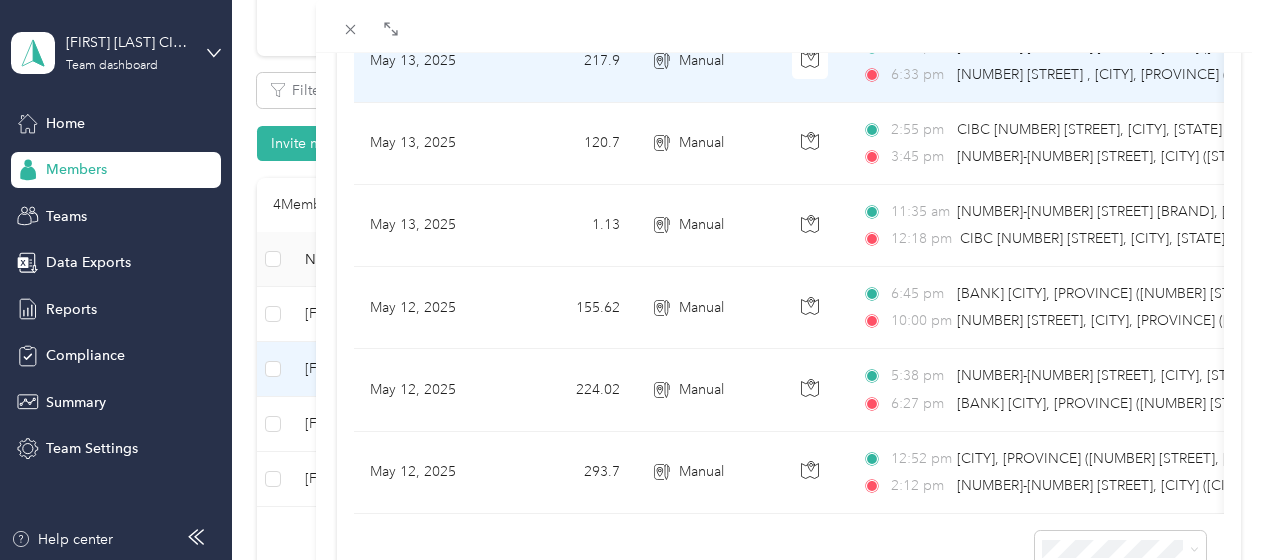 scroll, scrollTop: 392, scrollLeft: 0, axis: vertical 